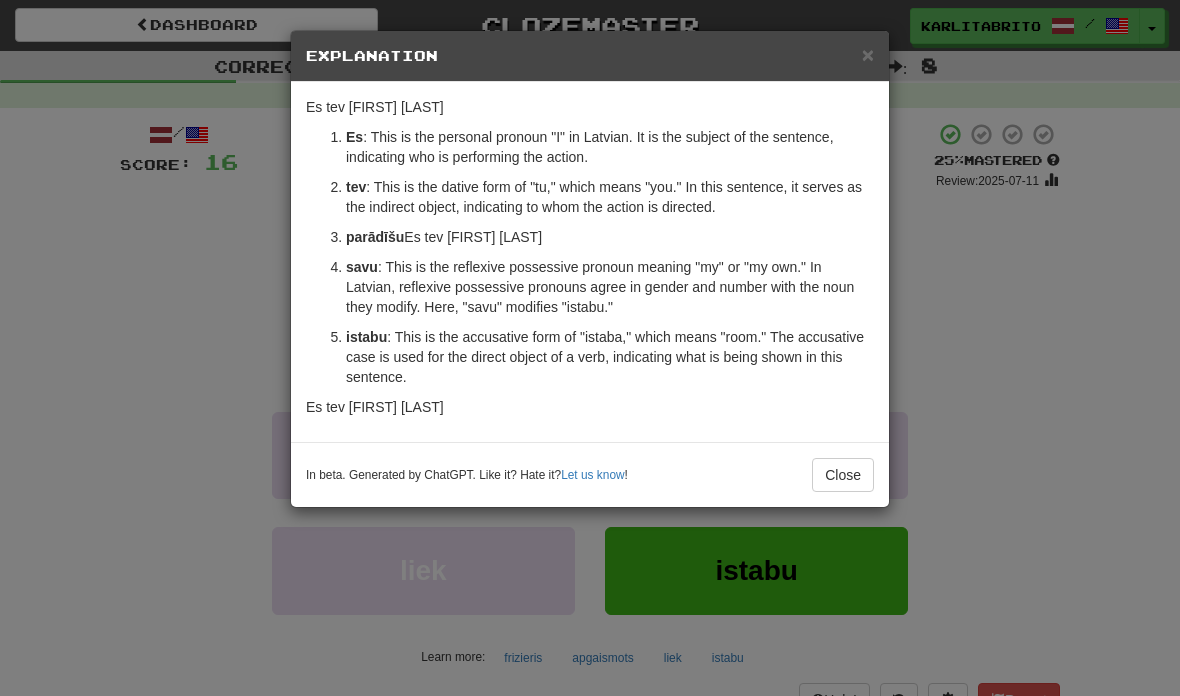 scroll, scrollTop: 0, scrollLeft: 0, axis: both 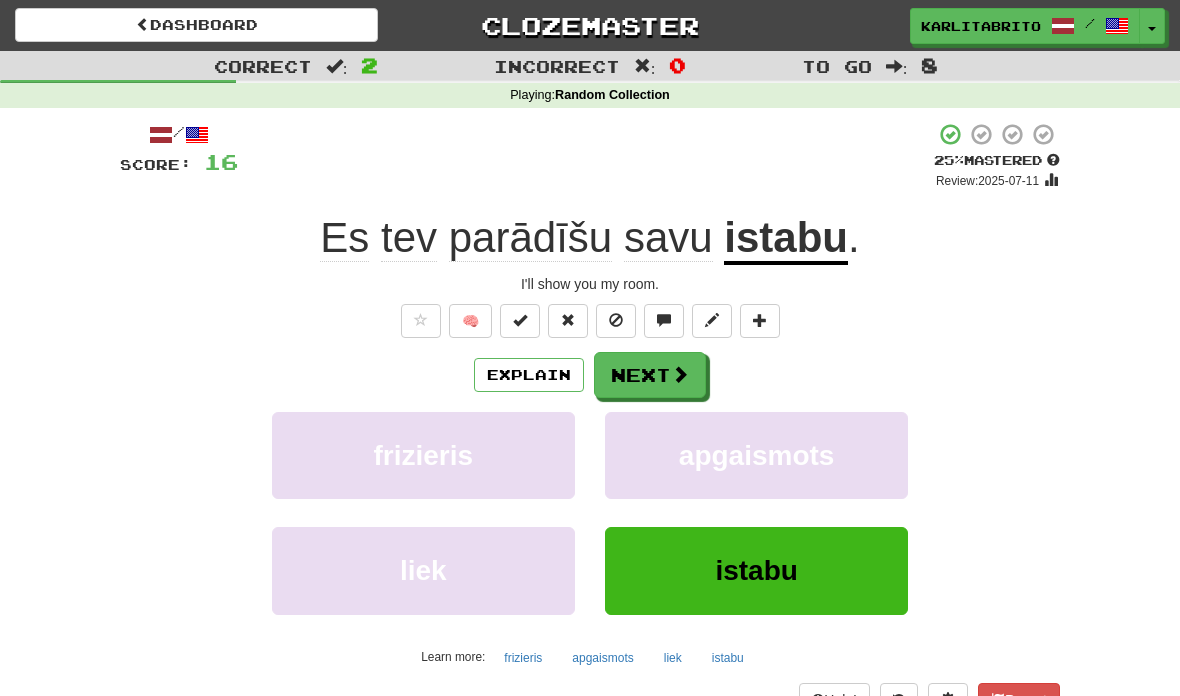 click on "Dashboard" at bounding box center [196, 25] 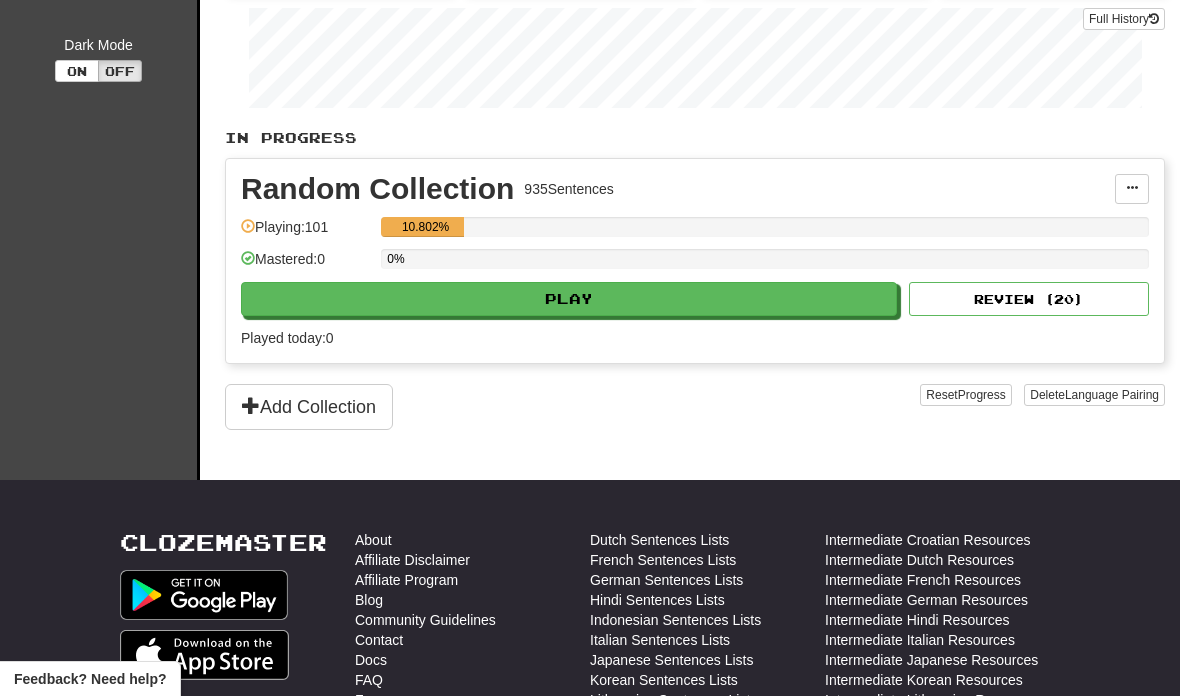 scroll, scrollTop: 273, scrollLeft: 0, axis: vertical 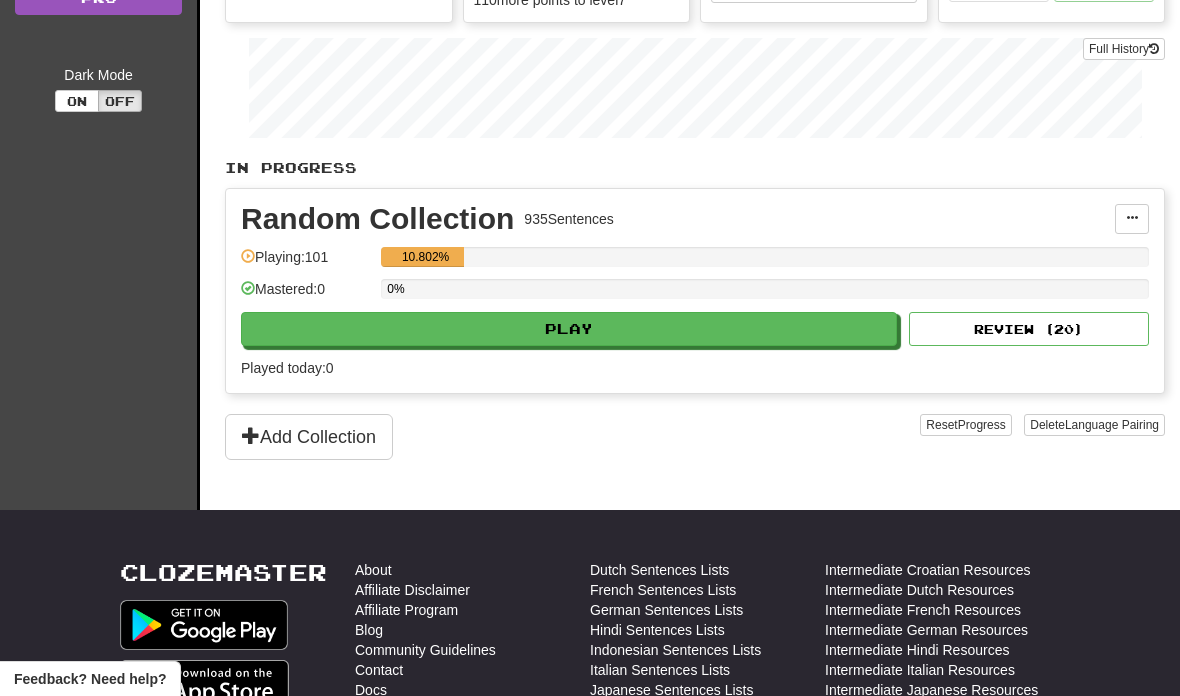 click on "Review ( 20 )" at bounding box center [1029, 329] 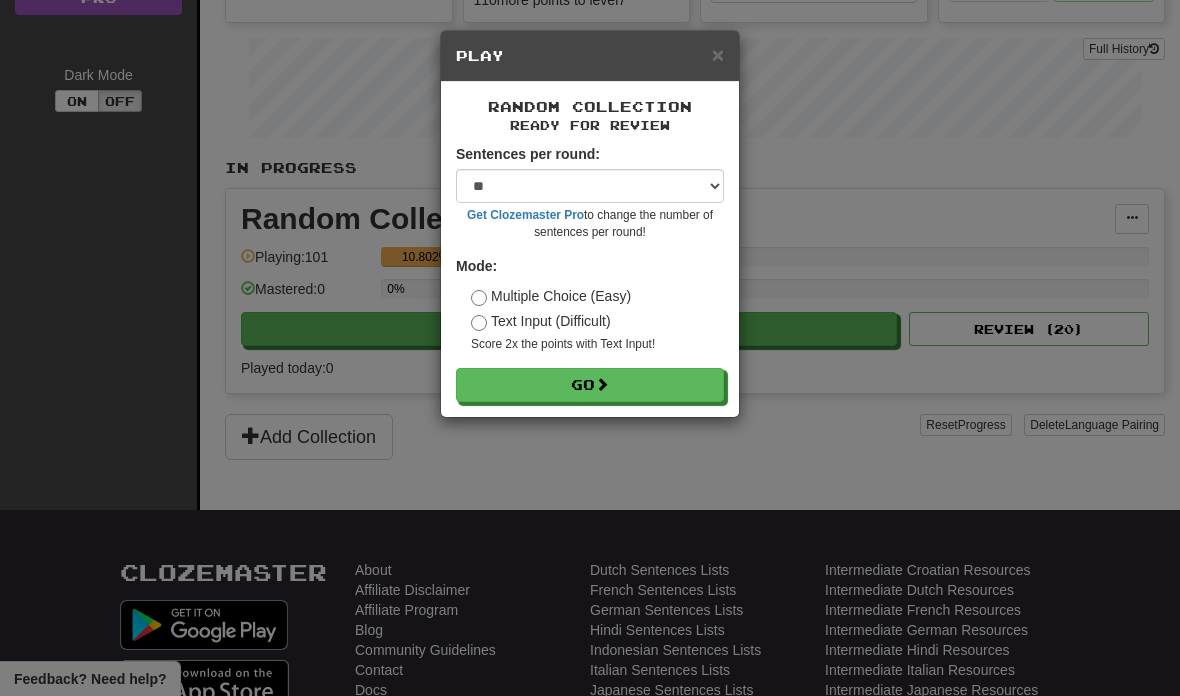 click on "Go" at bounding box center (590, 385) 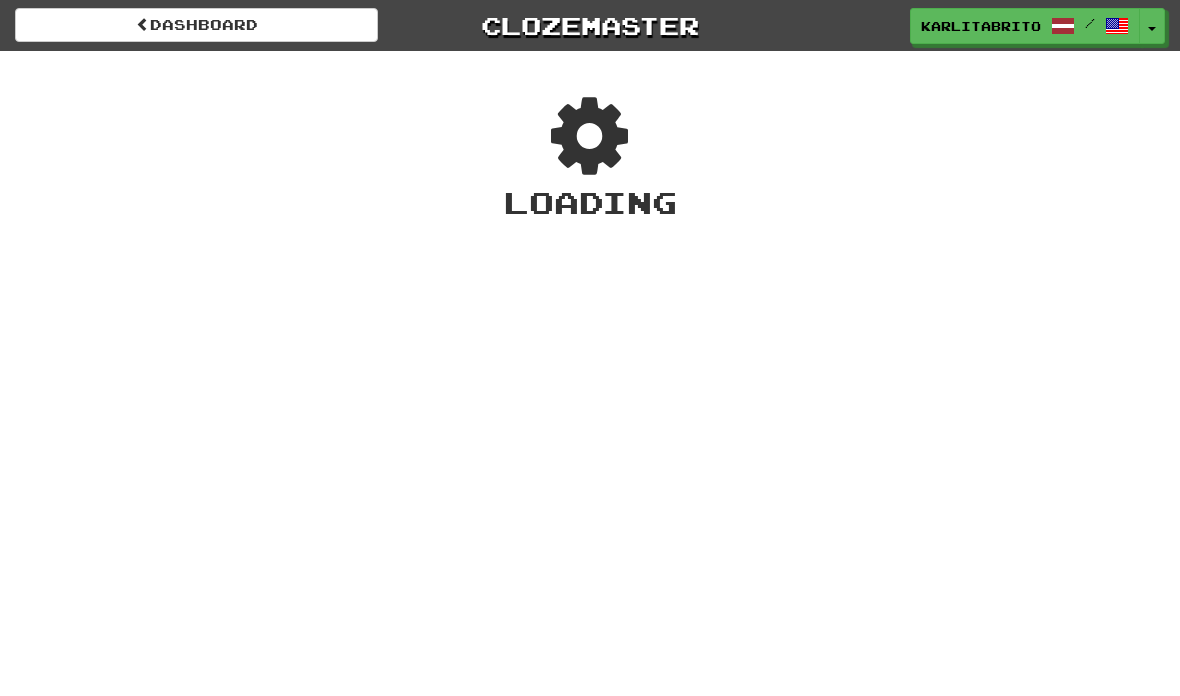 scroll, scrollTop: 0, scrollLeft: 0, axis: both 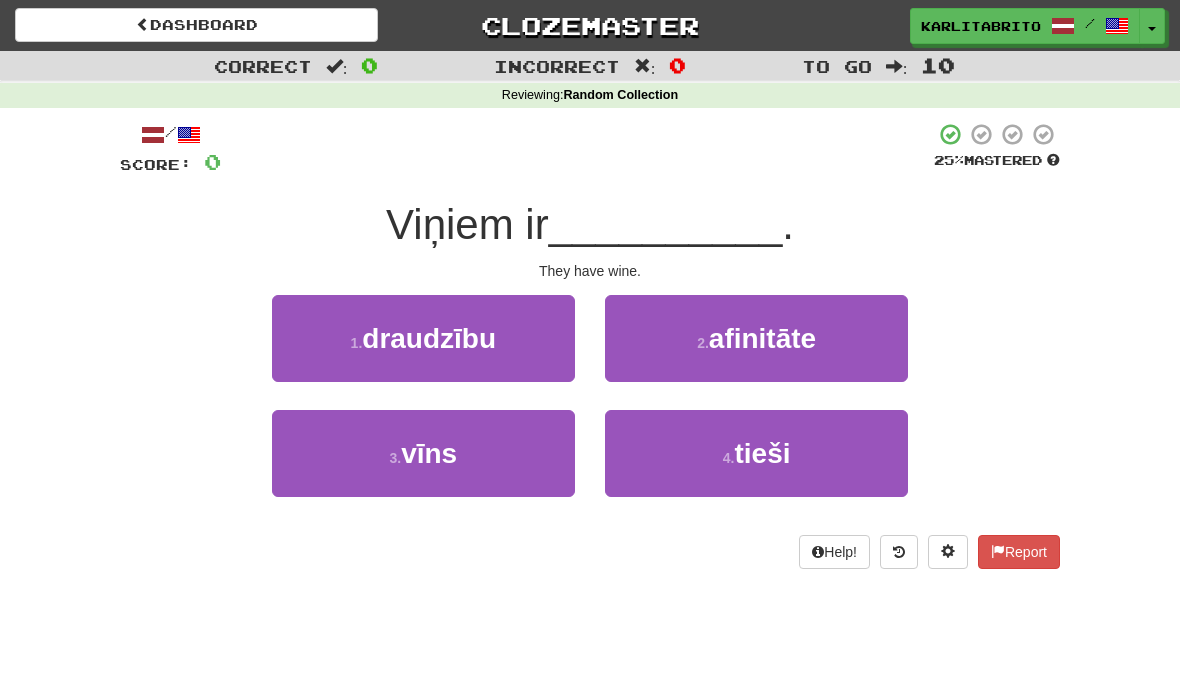 click on "3 .  vīns" at bounding box center (423, 453) 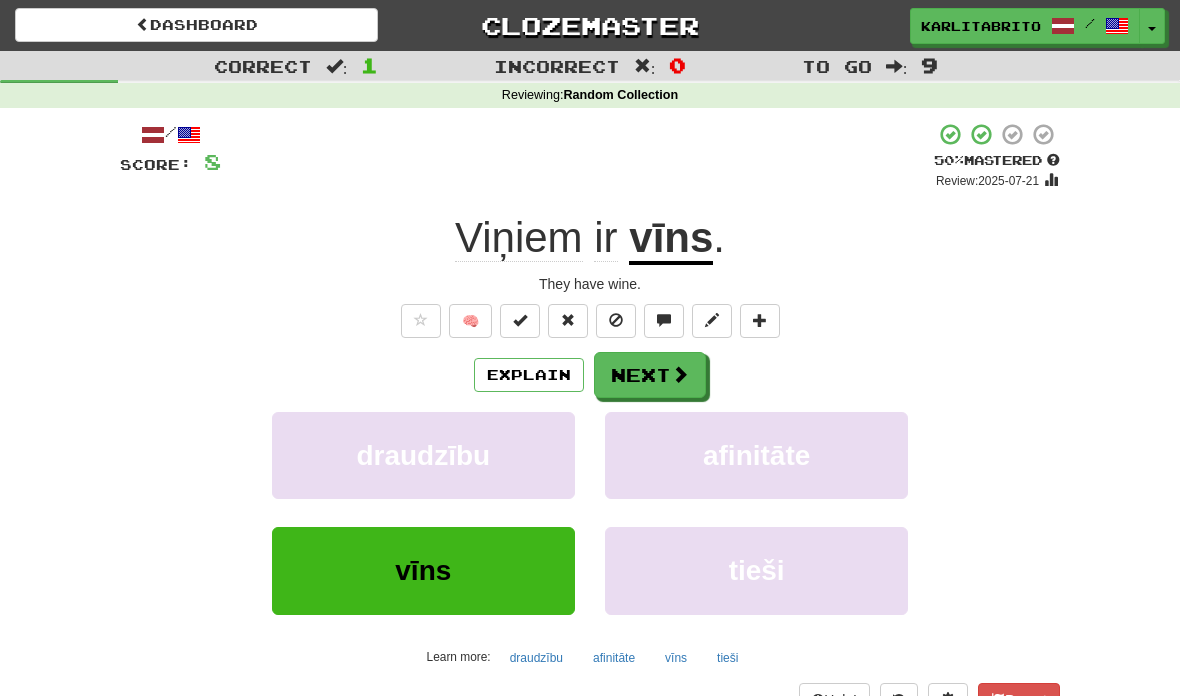 scroll, scrollTop: 28, scrollLeft: 0, axis: vertical 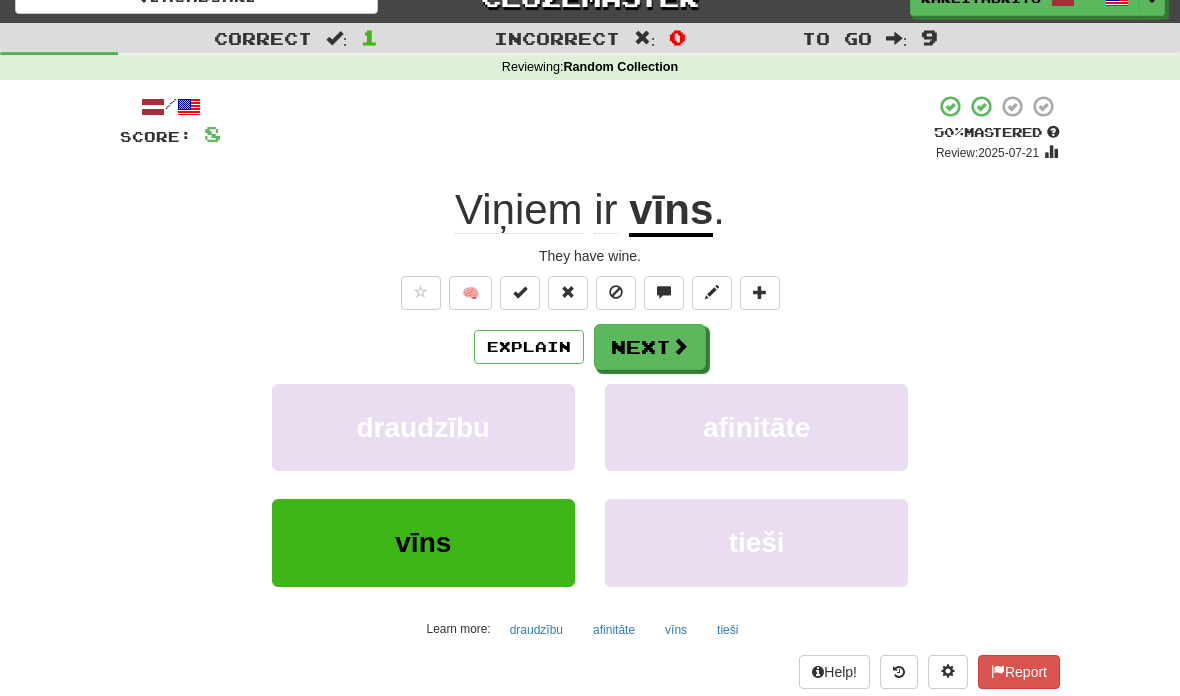 click at bounding box center [680, 346] 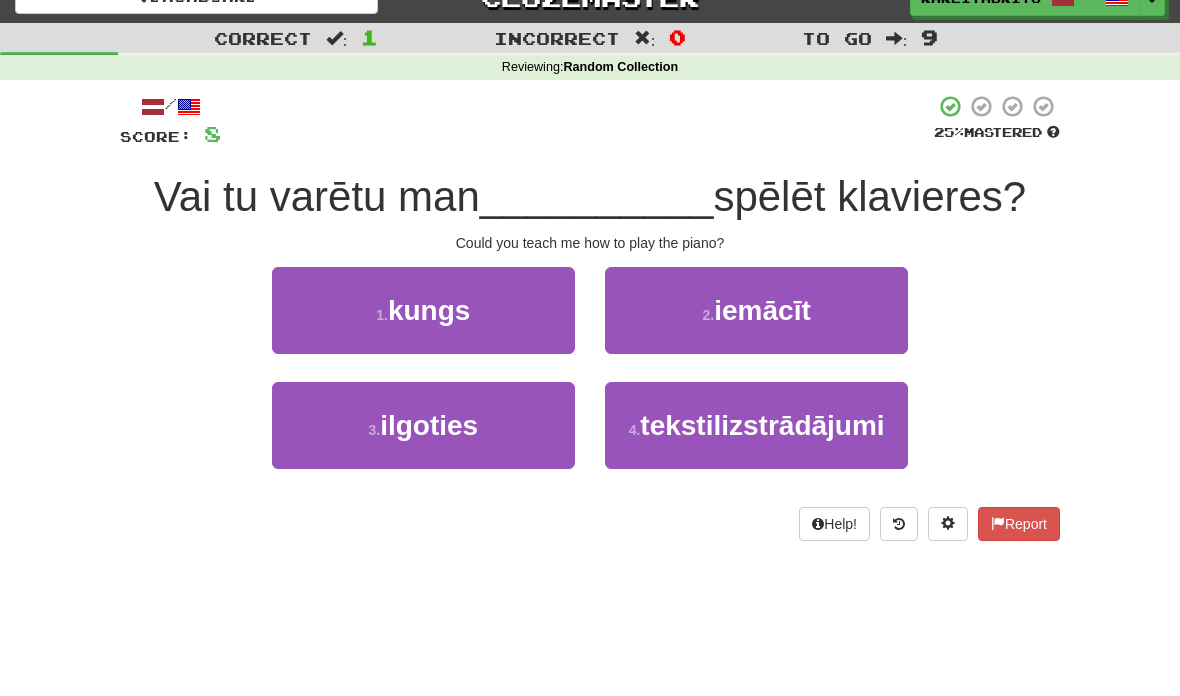 click on "2 .  iemācīt" at bounding box center (756, 310) 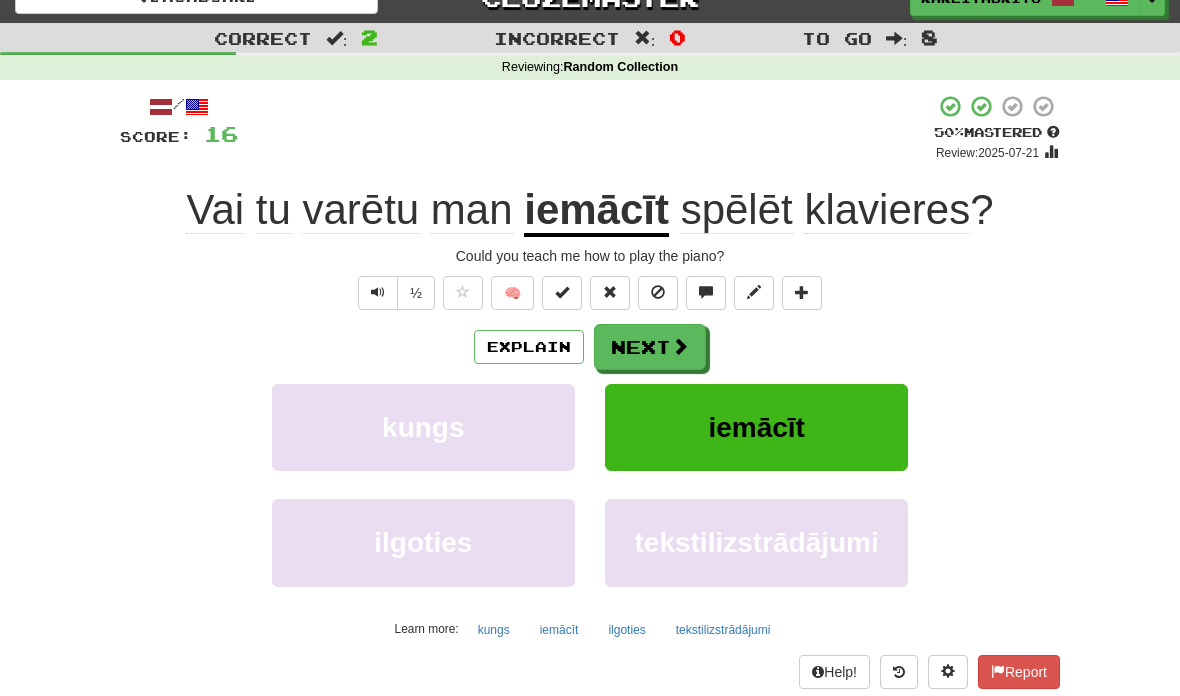 click at bounding box center [378, 292] 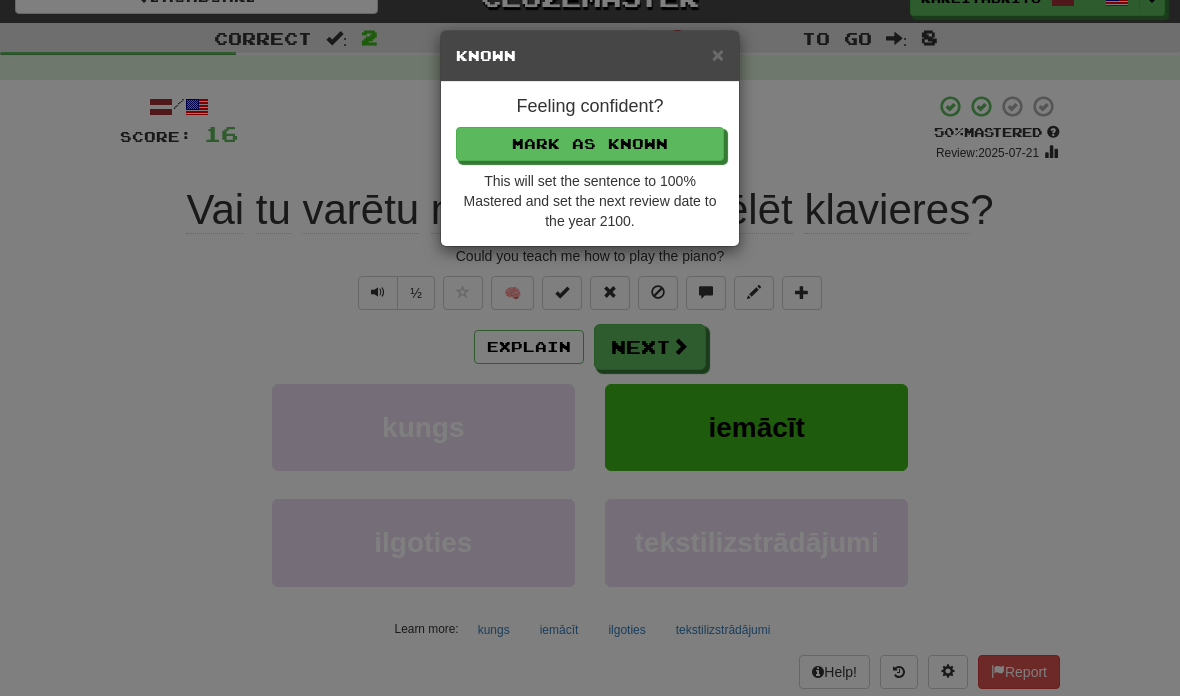 click on "× Known Feeling confident? Mark as Known This will set the sentence to 100% Mastered and set the next review date to the year 2100." at bounding box center (590, 348) 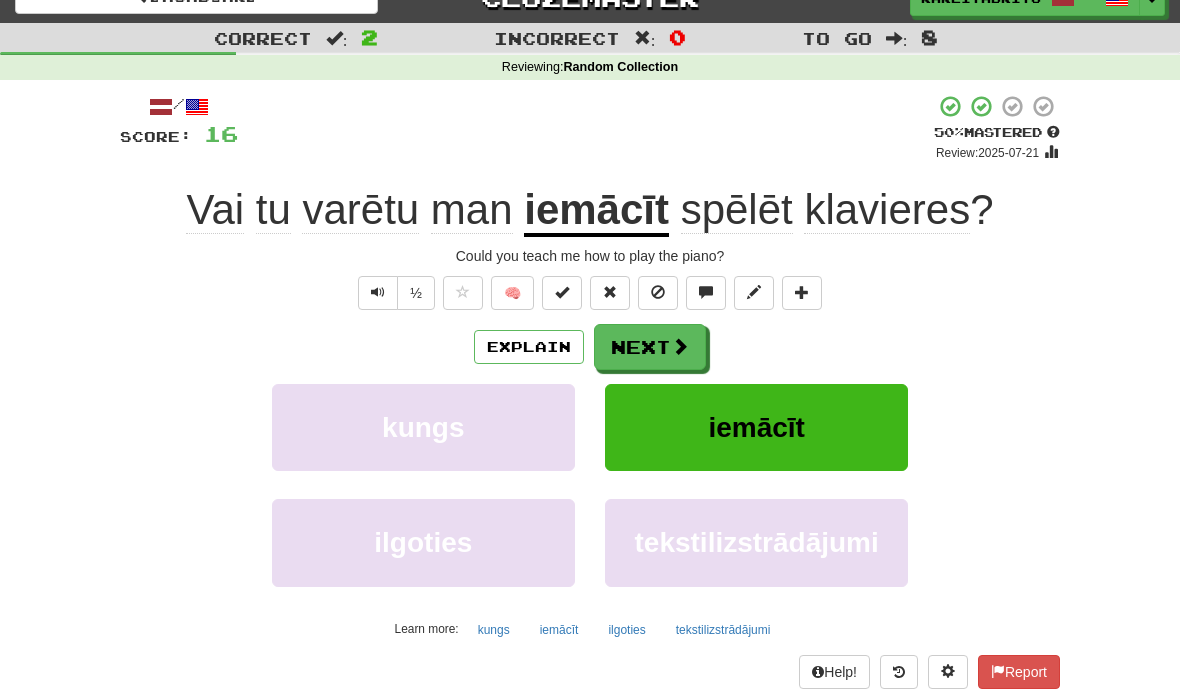 click at bounding box center (562, 293) 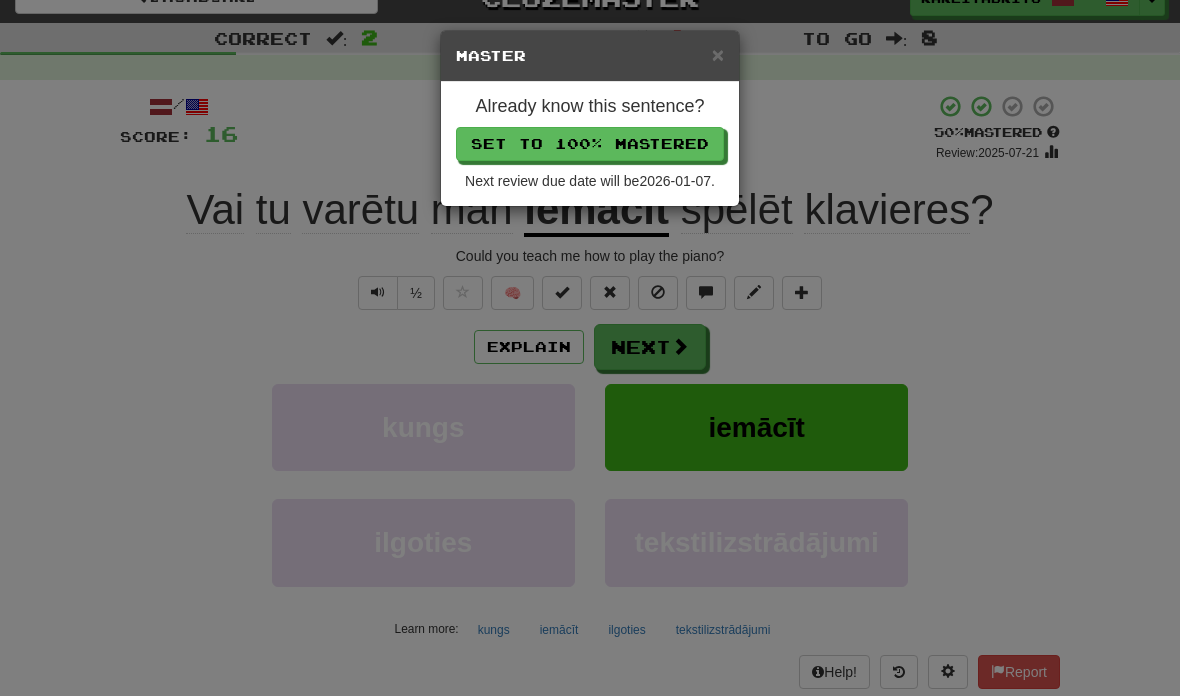 click on "× Master Already know this sentence? Set to 100% Mastered Next review due date will be  2026-01-07 ." at bounding box center (590, 348) 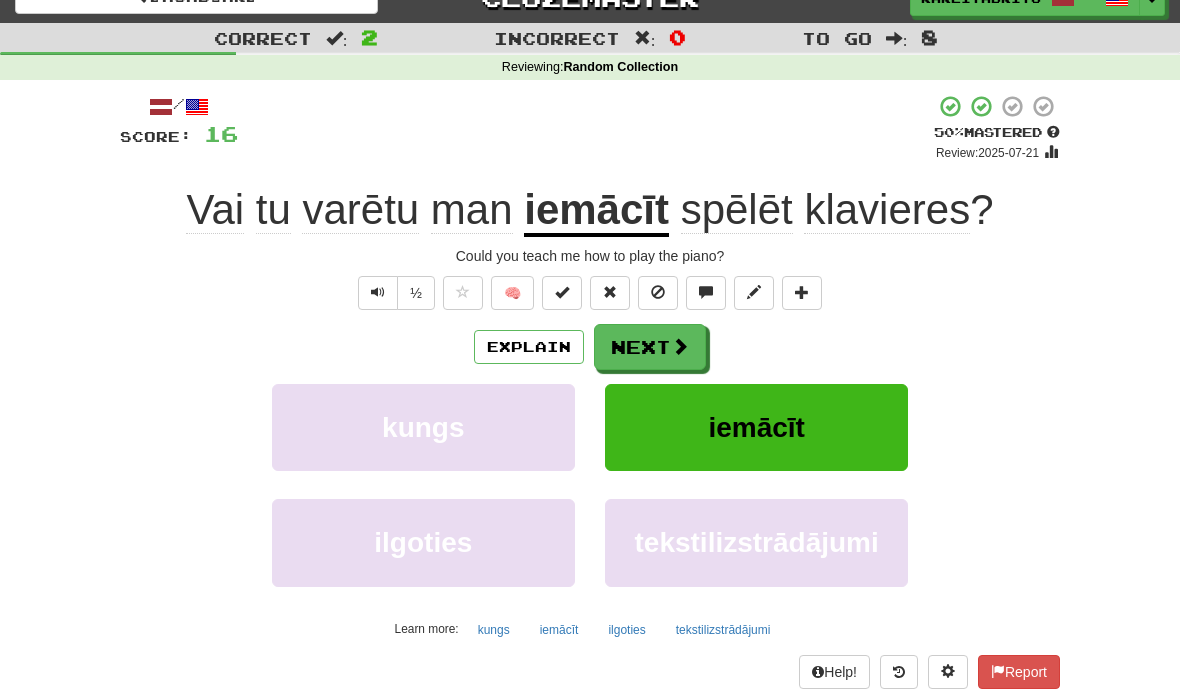 click at bounding box center (562, 292) 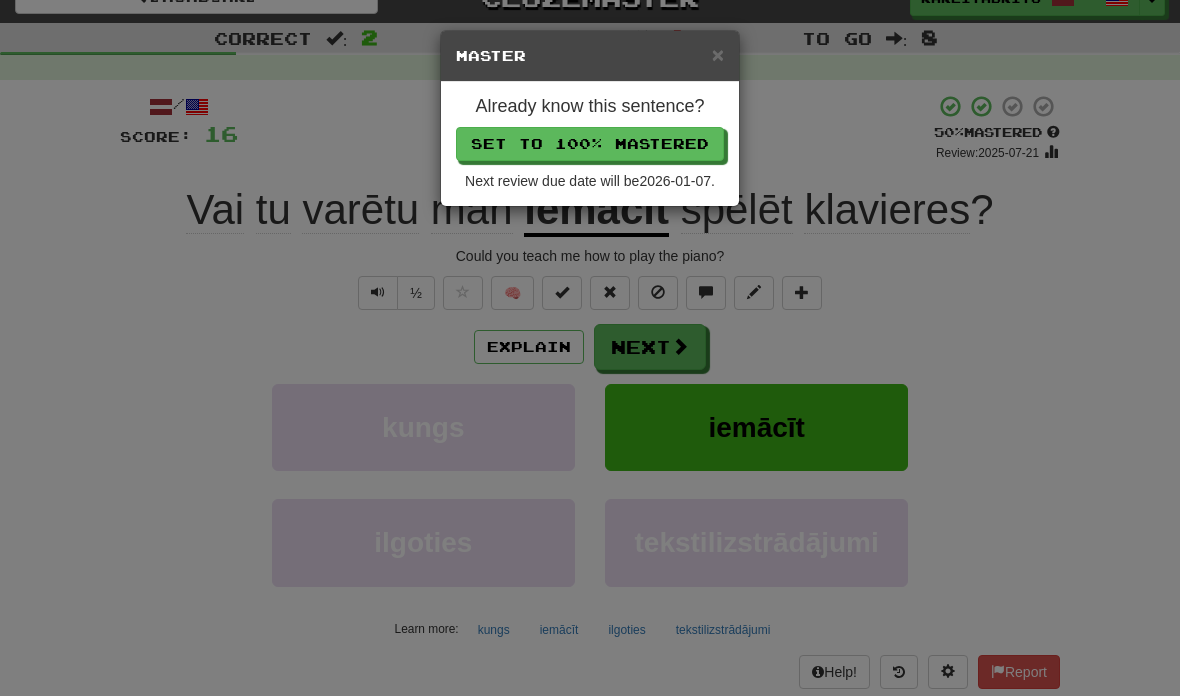 click on "× Master Already know this sentence? Set to 100% Mastered Next review due date will be  2026-01-07 ." at bounding box center (590, 348) 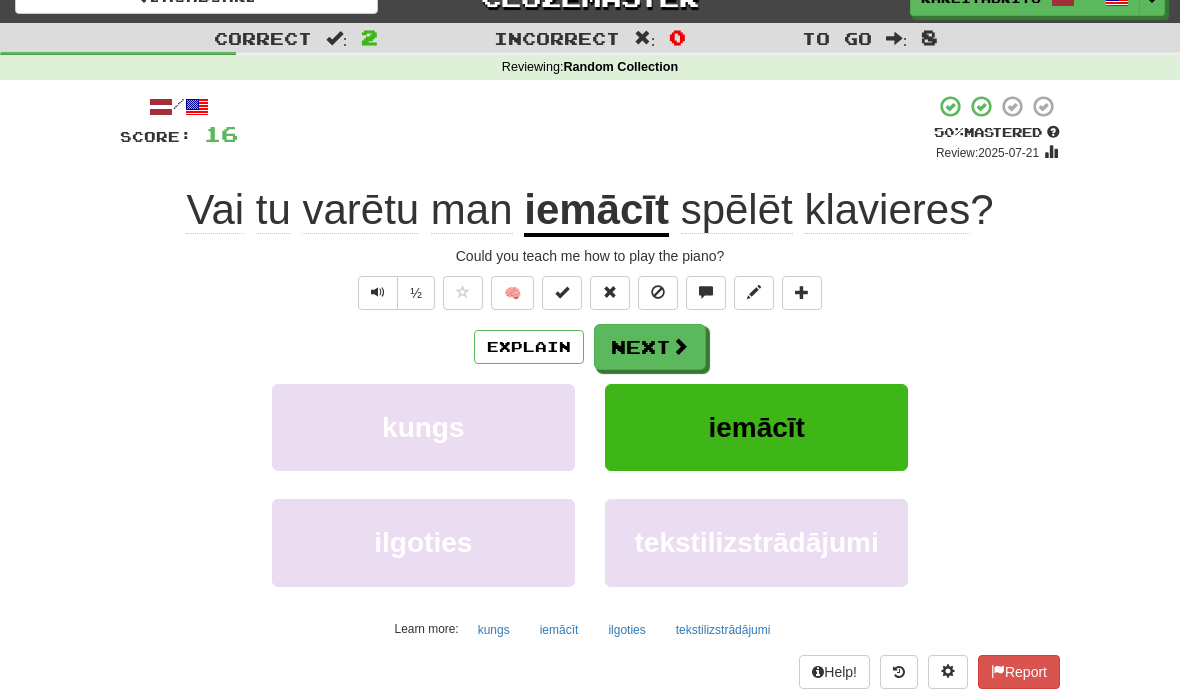 click at bounding box center [378, 293] 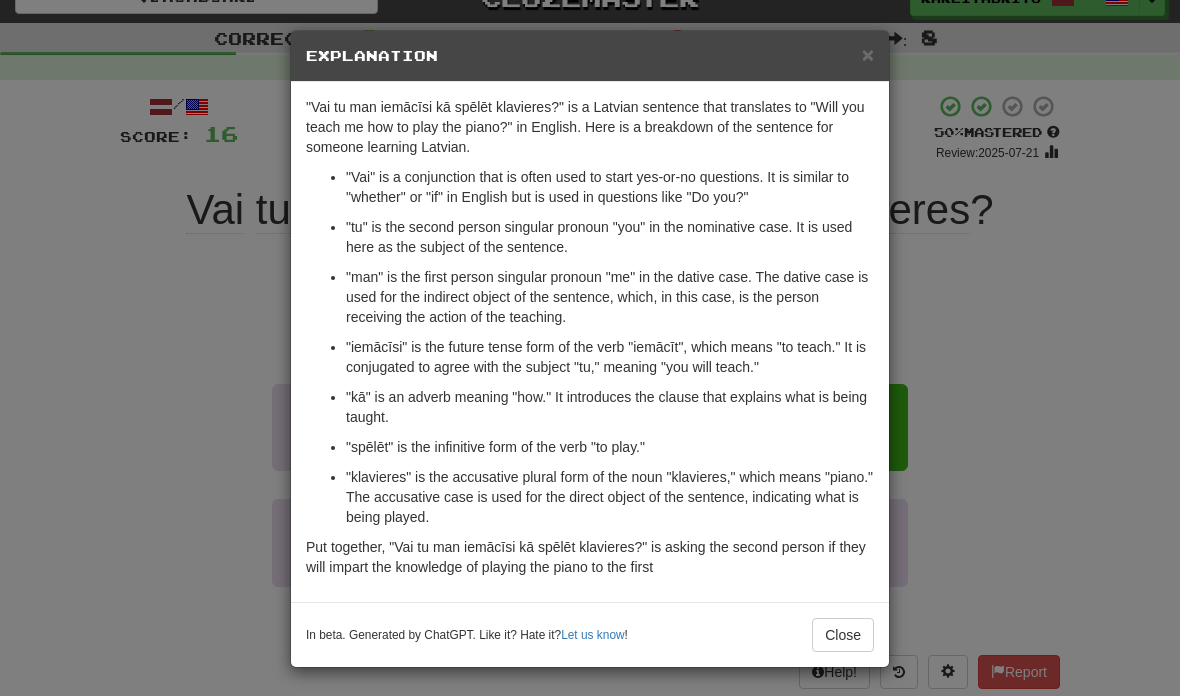click on "Close" at bounding box center (843, 635) 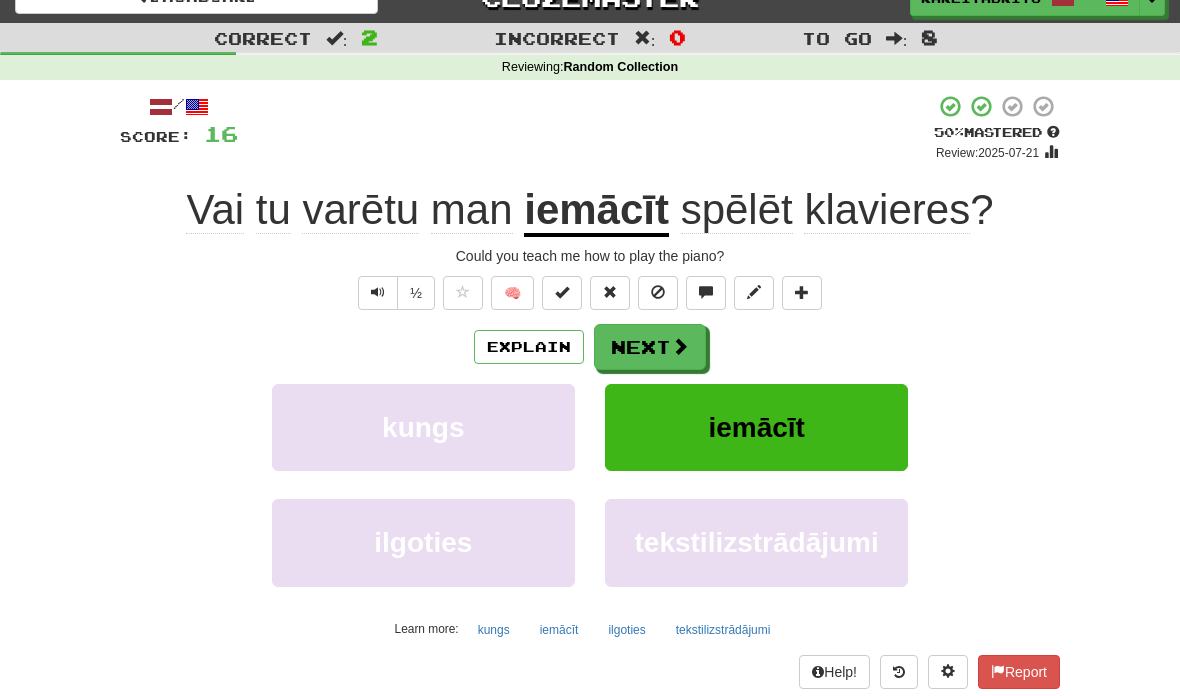 click on "Next" at bounding box center [650, 347] 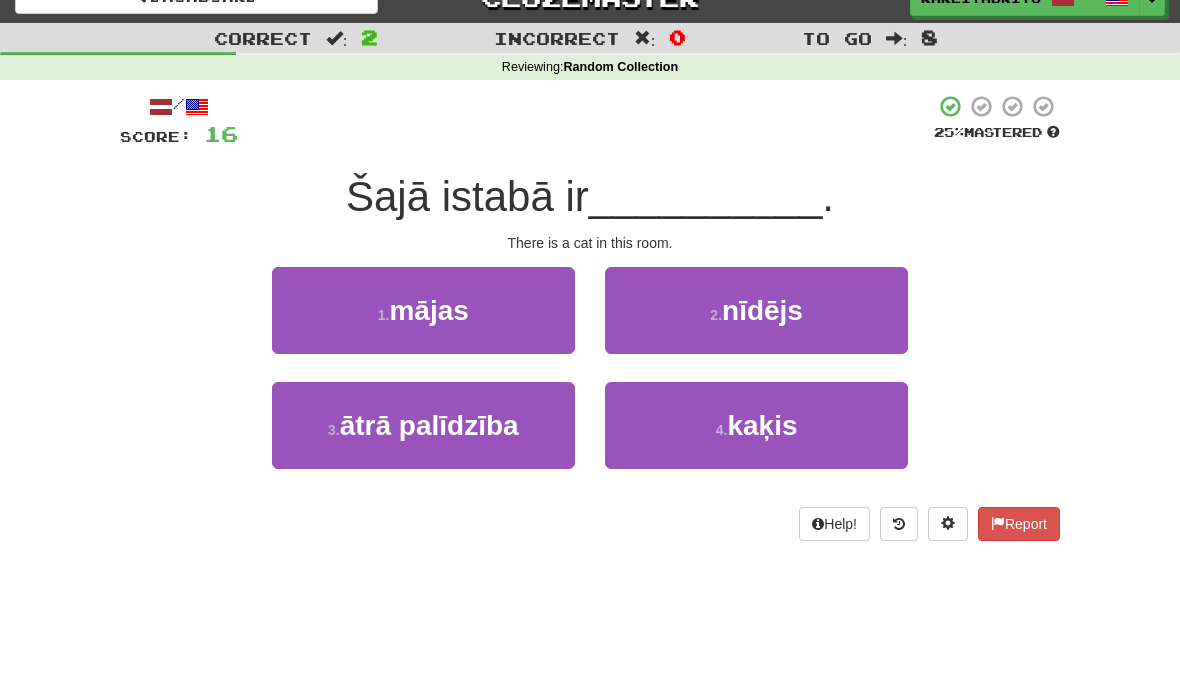 click on "kaķis" at bounding box center (762, 425) 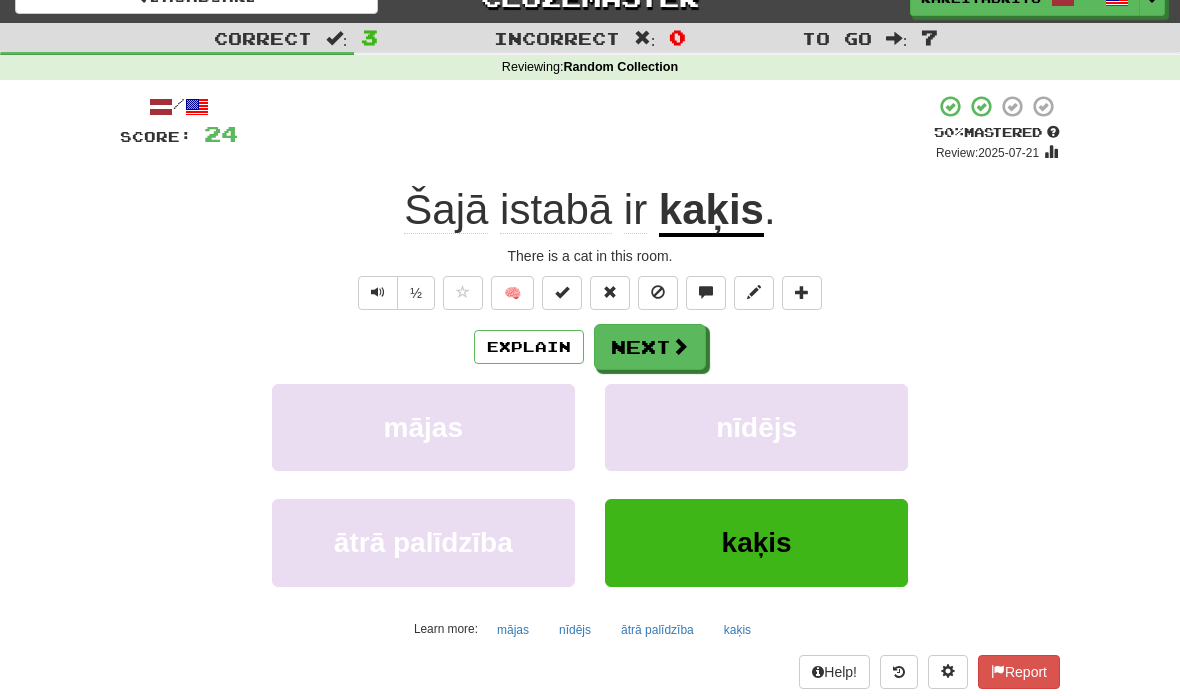 click at bounding box center (378, 293) 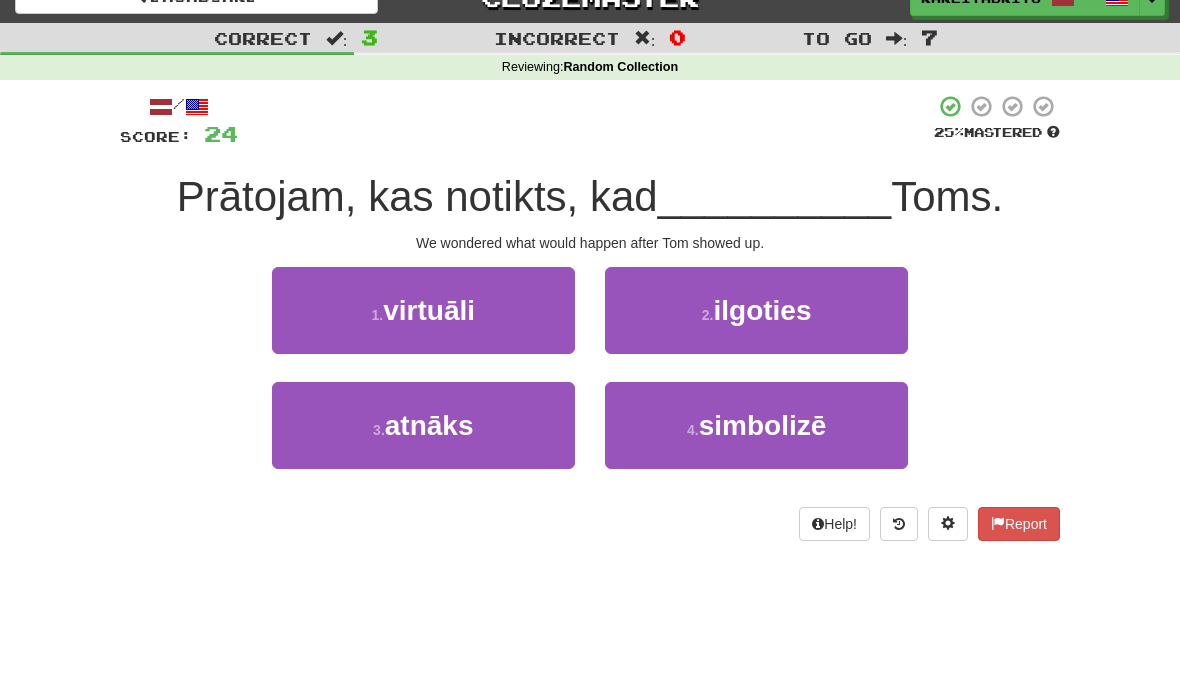 click on "atnāks" at bounding box center [429, 425] 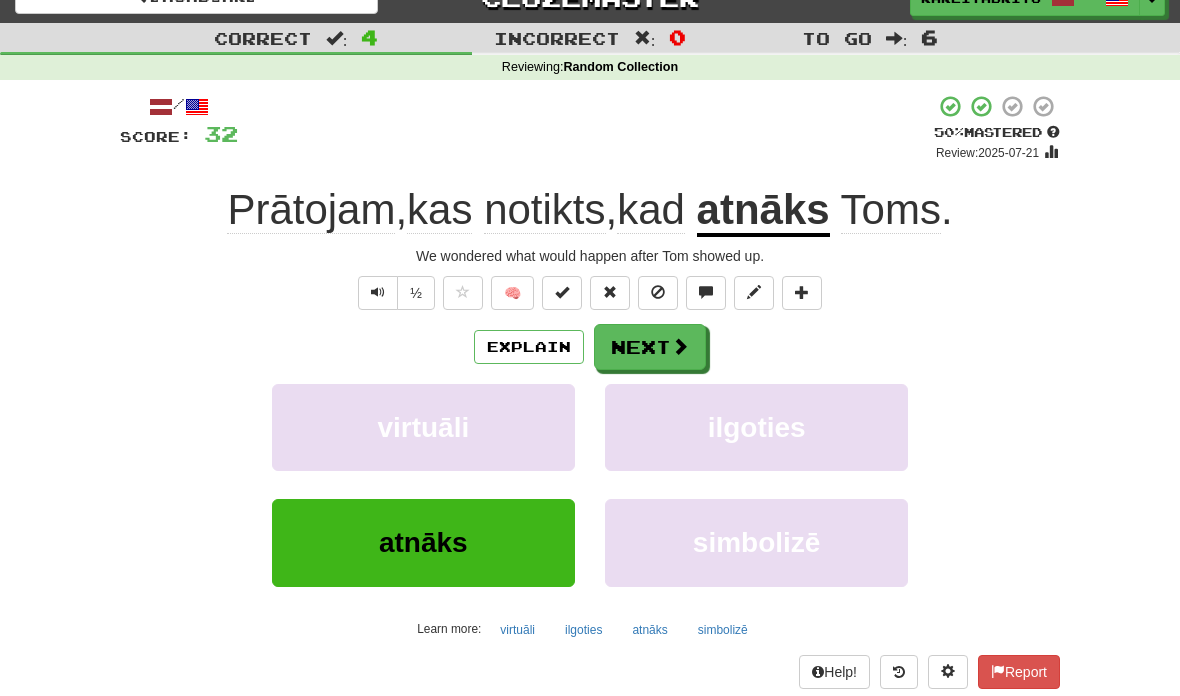 click at bounding box center (378, 293) 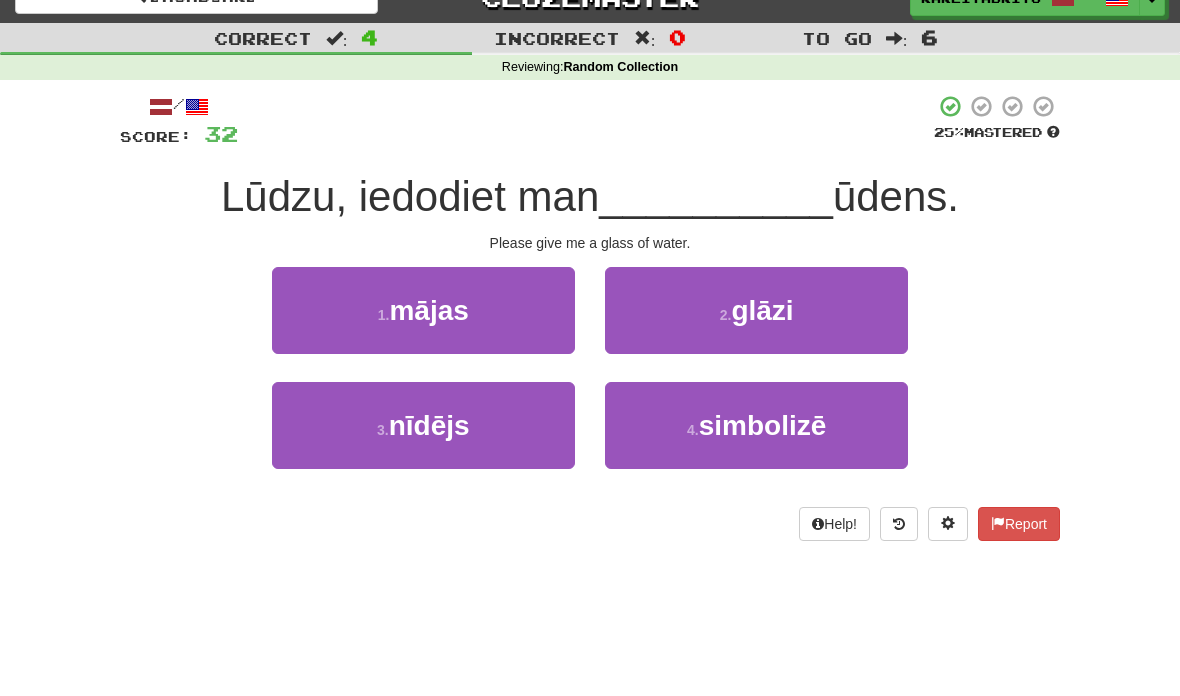 click on "glāzi" at bounding box center (762, 310) 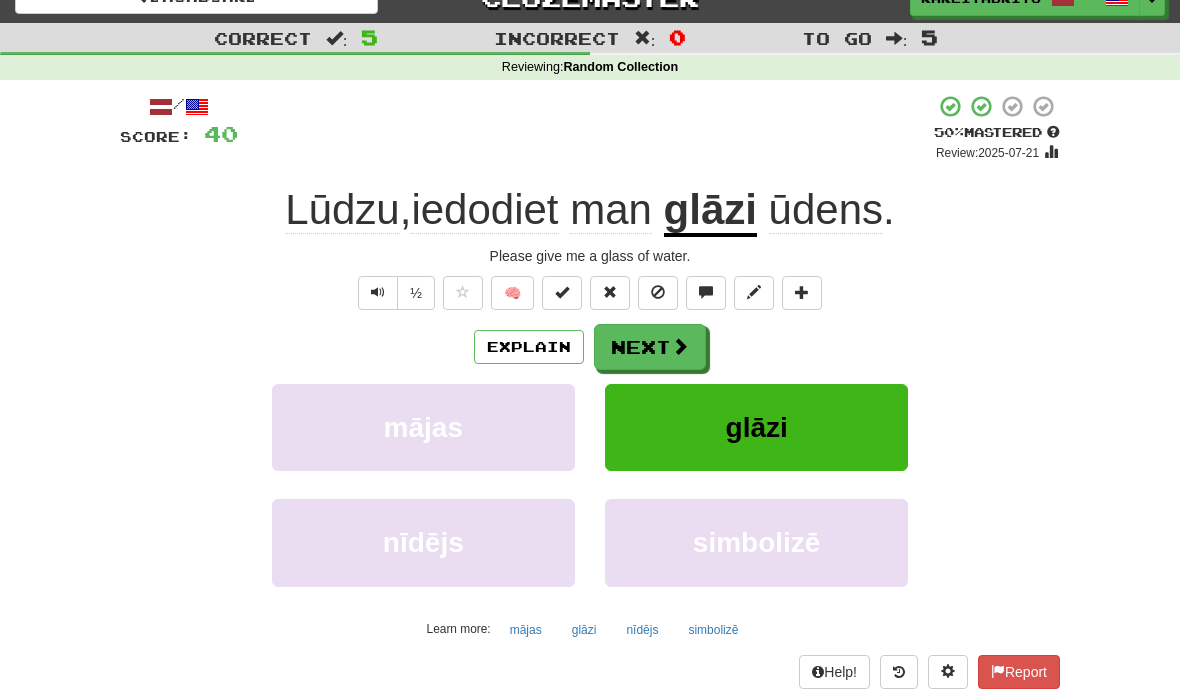 click at bounding box center (378, 292) 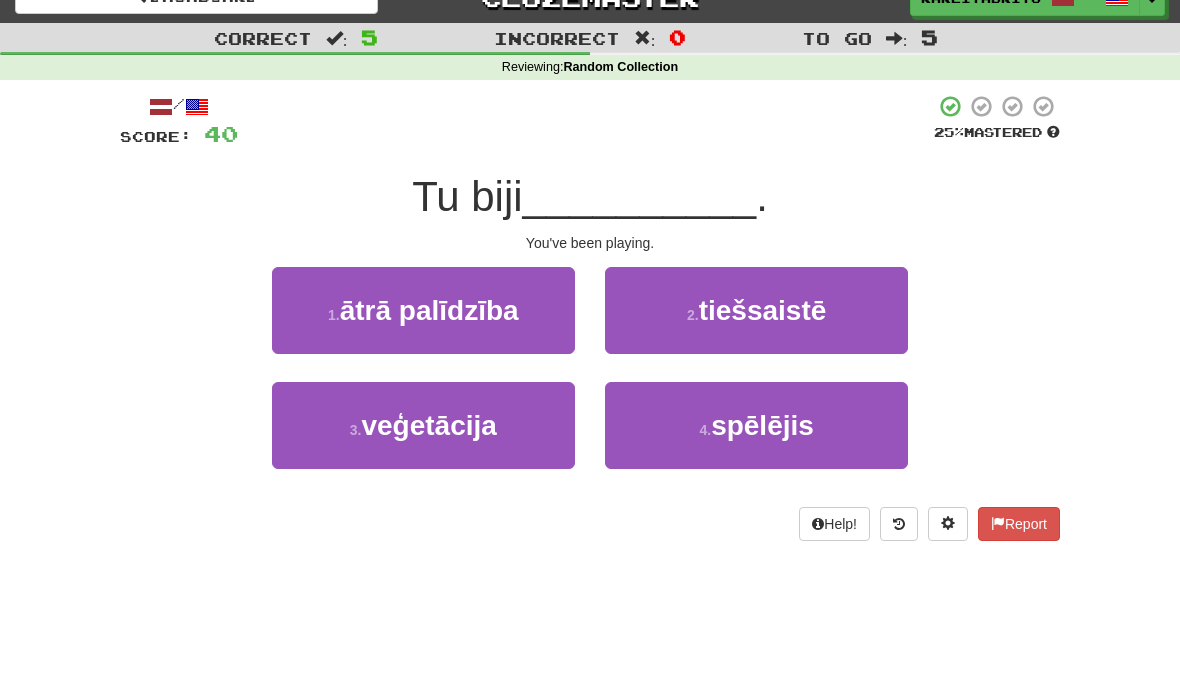 click on "spēlējis" at bounding box center (762, 425) 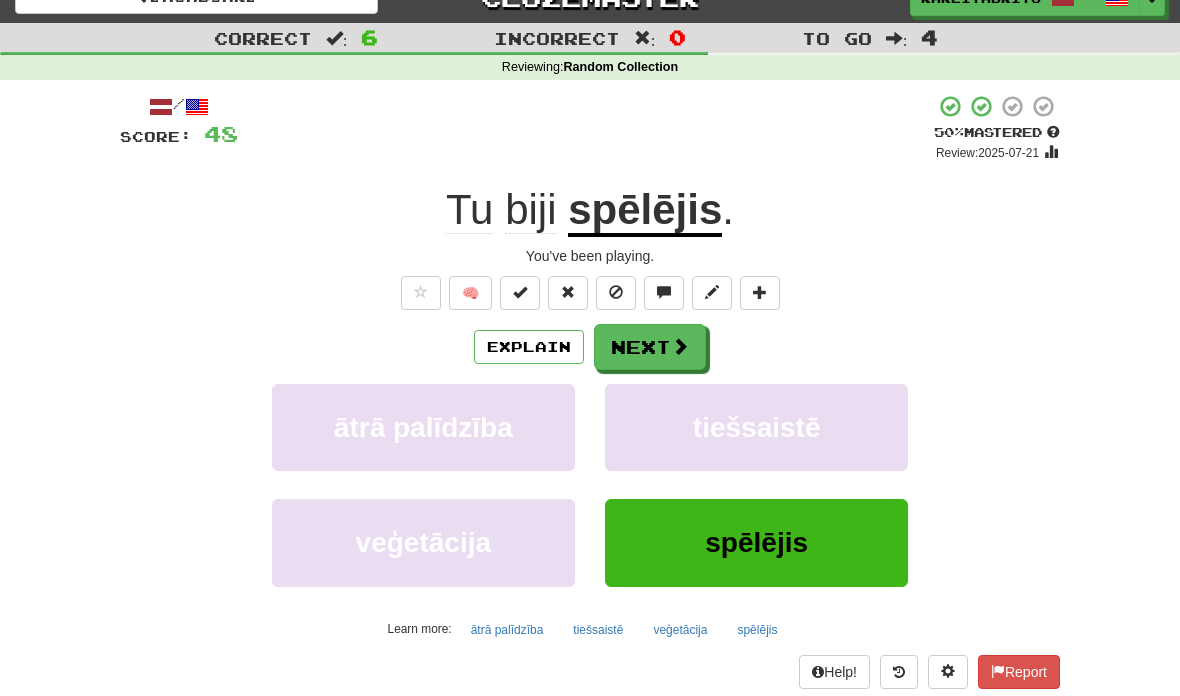 click on "Next" at bounding box center (650, 347) 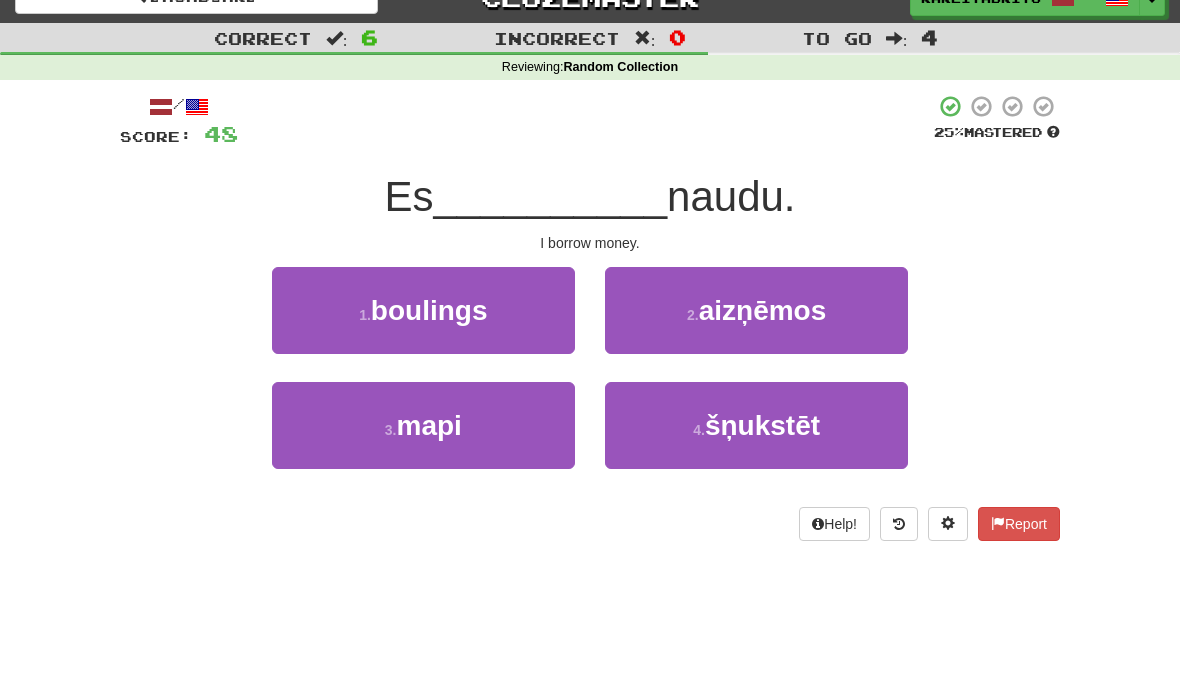 click on "aizņēmos" at bounding box center (763, 310) 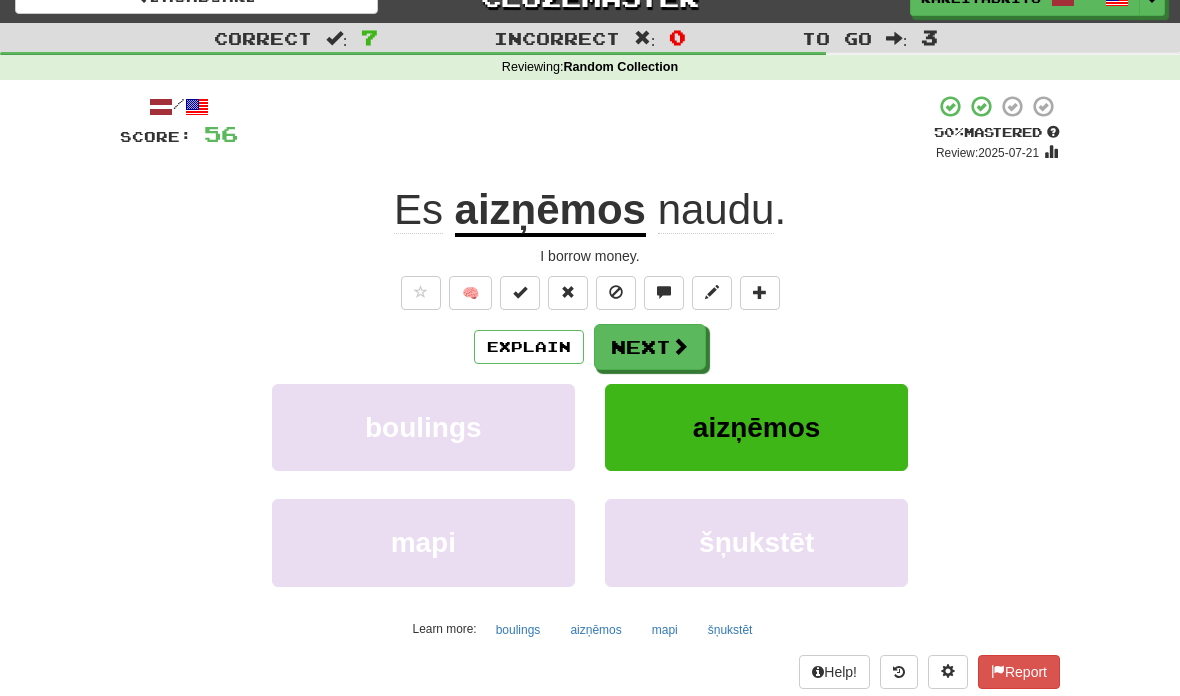 click on "Next" at bounding box center (650, 347) 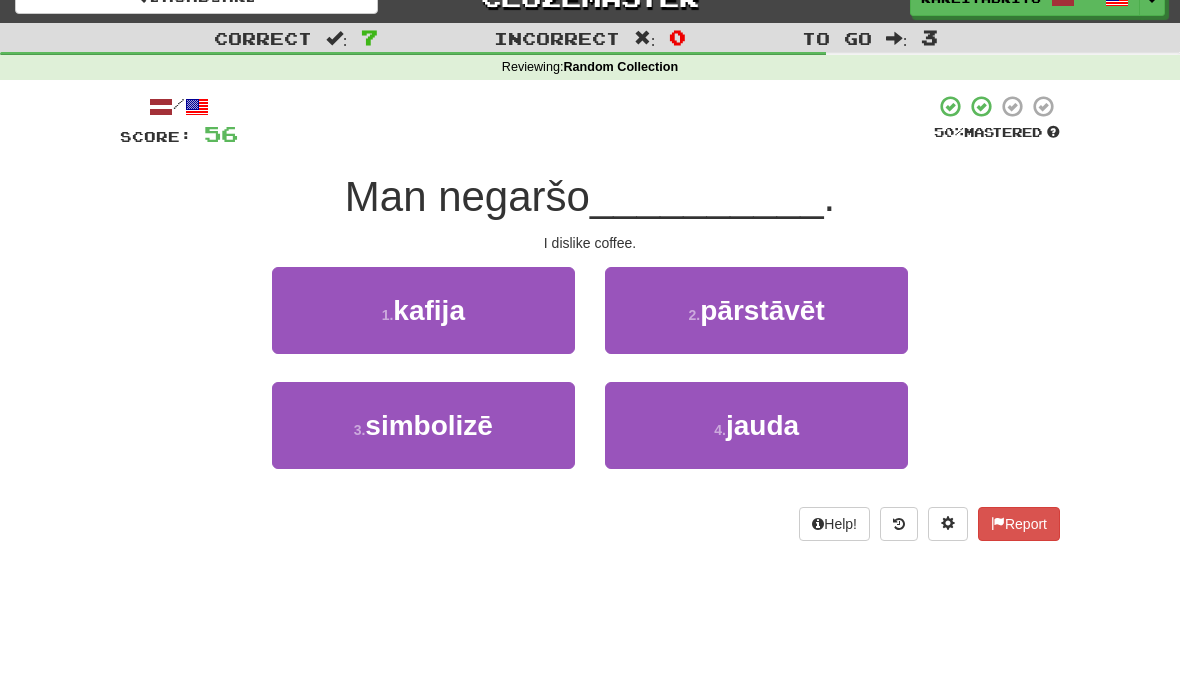 click on "kafija" at bounding box center [429, 310] 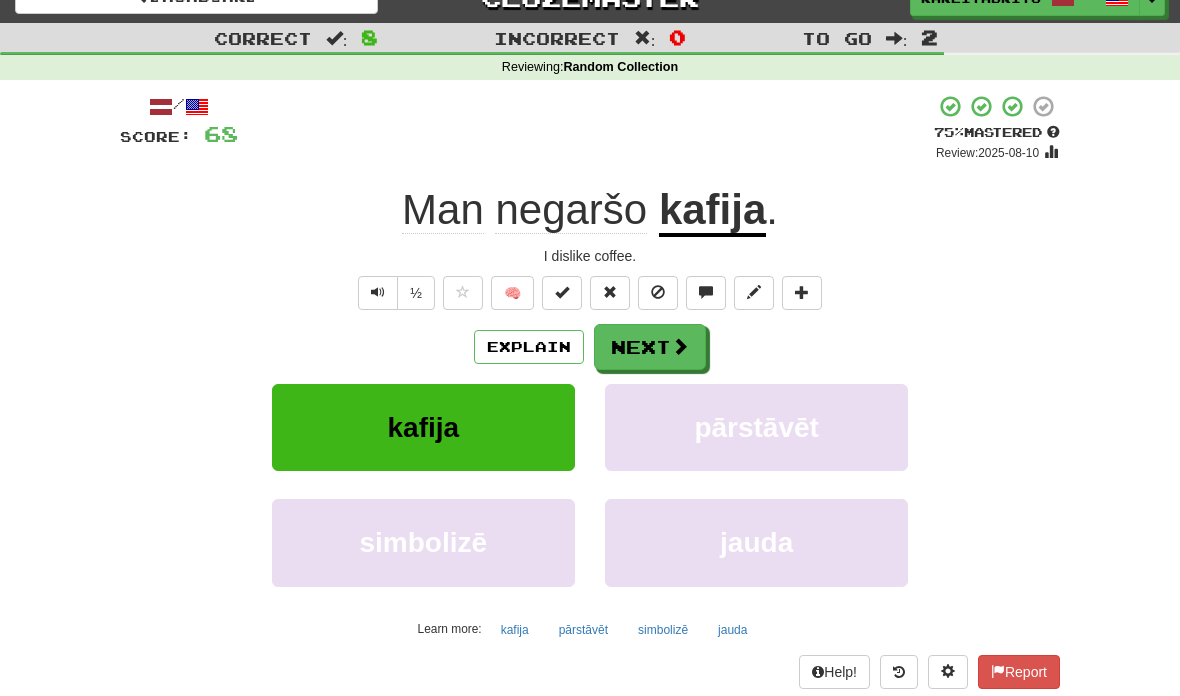 click on "Next" at bounding box center (650, 347) 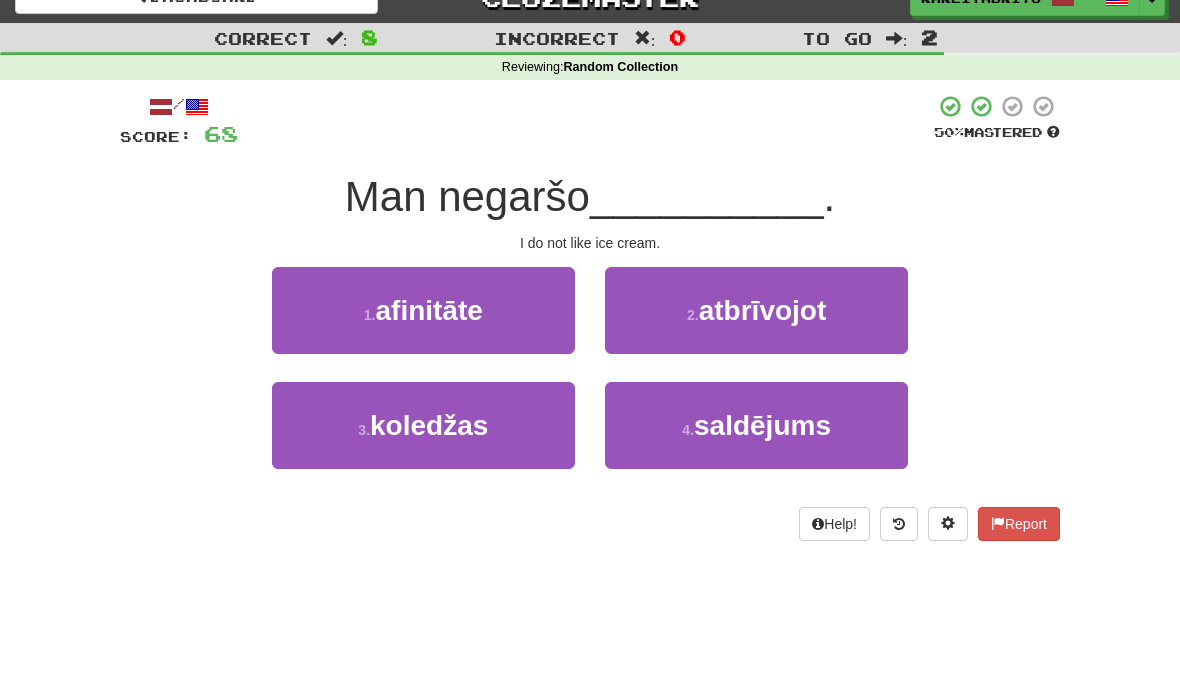 click on "saldējums" at bounding box center (762, 425) 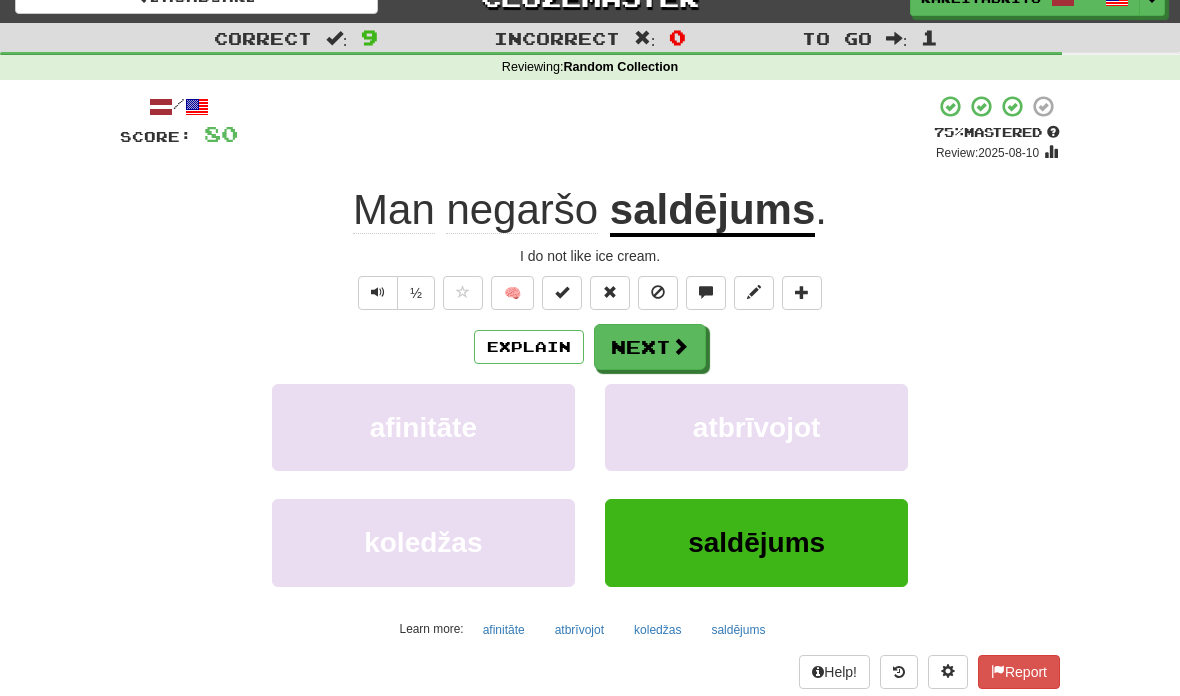 click at bounding box center [680, 346] 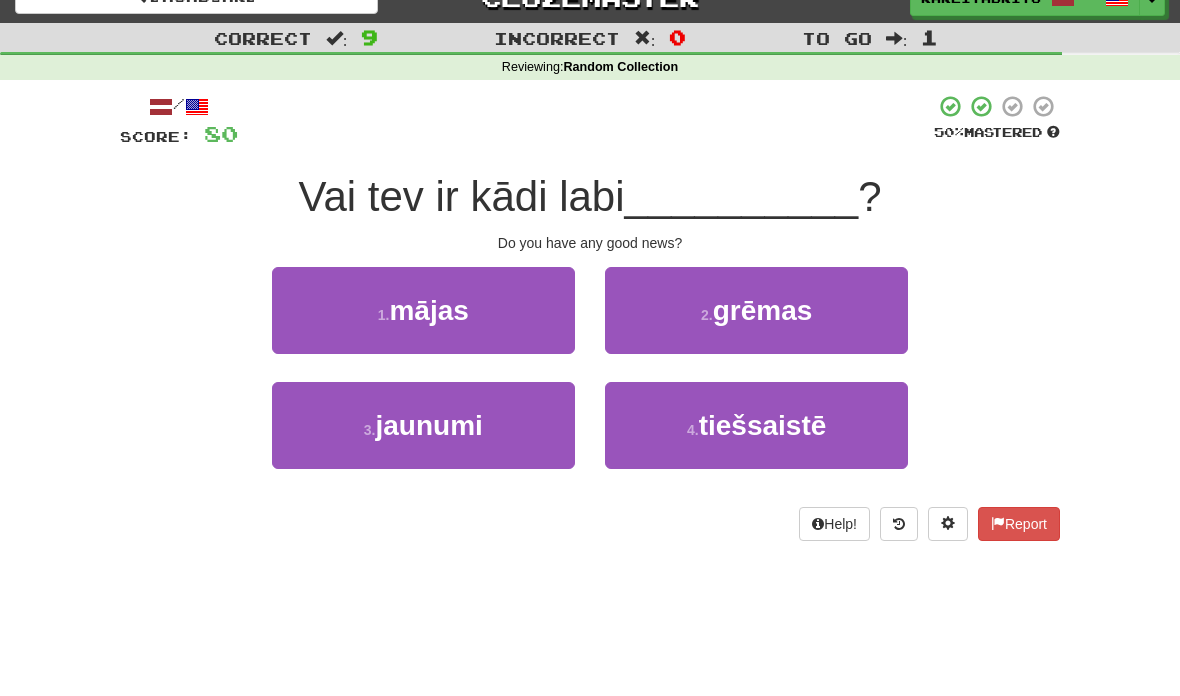 click on "jaunumi" at bounding box center [428, 425] 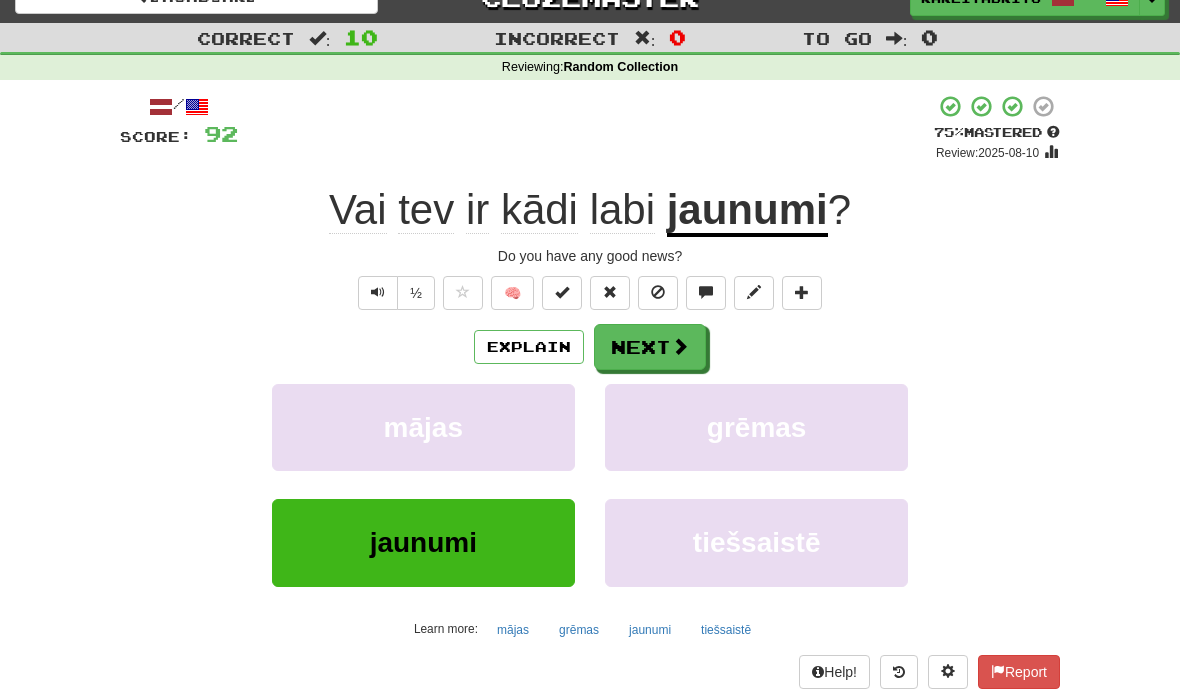 click at bounding box center (378, 292) 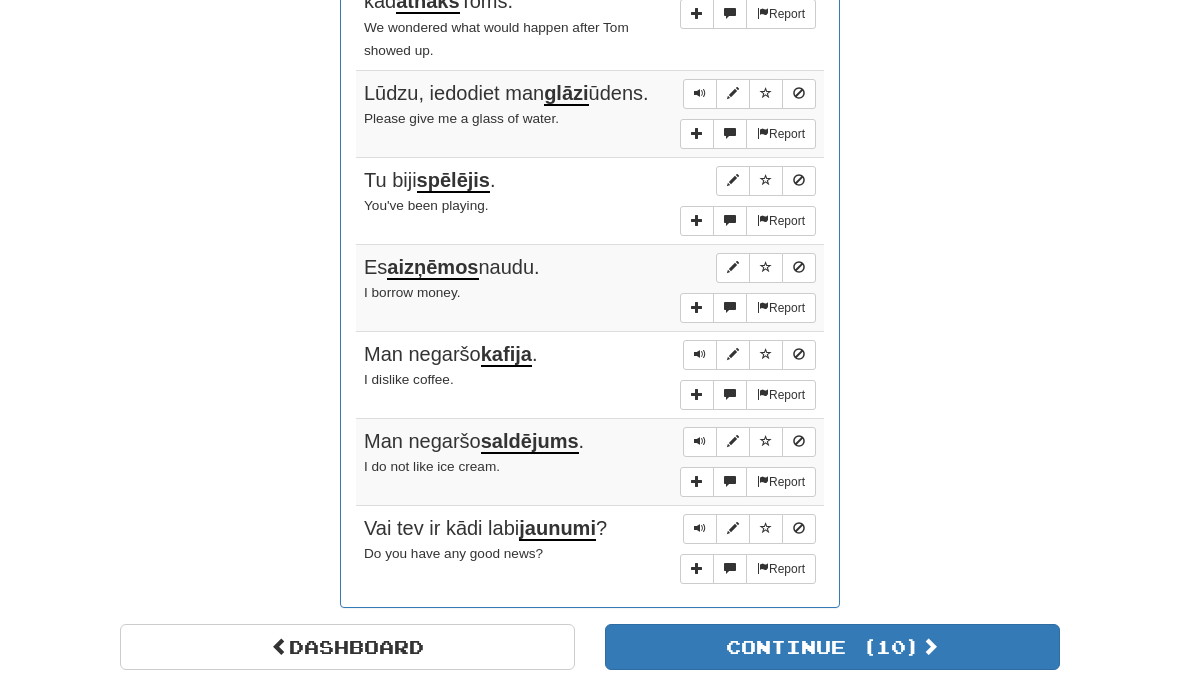 scroll, scrollTop: 1674, scrollLeft: 0, axis: vertical 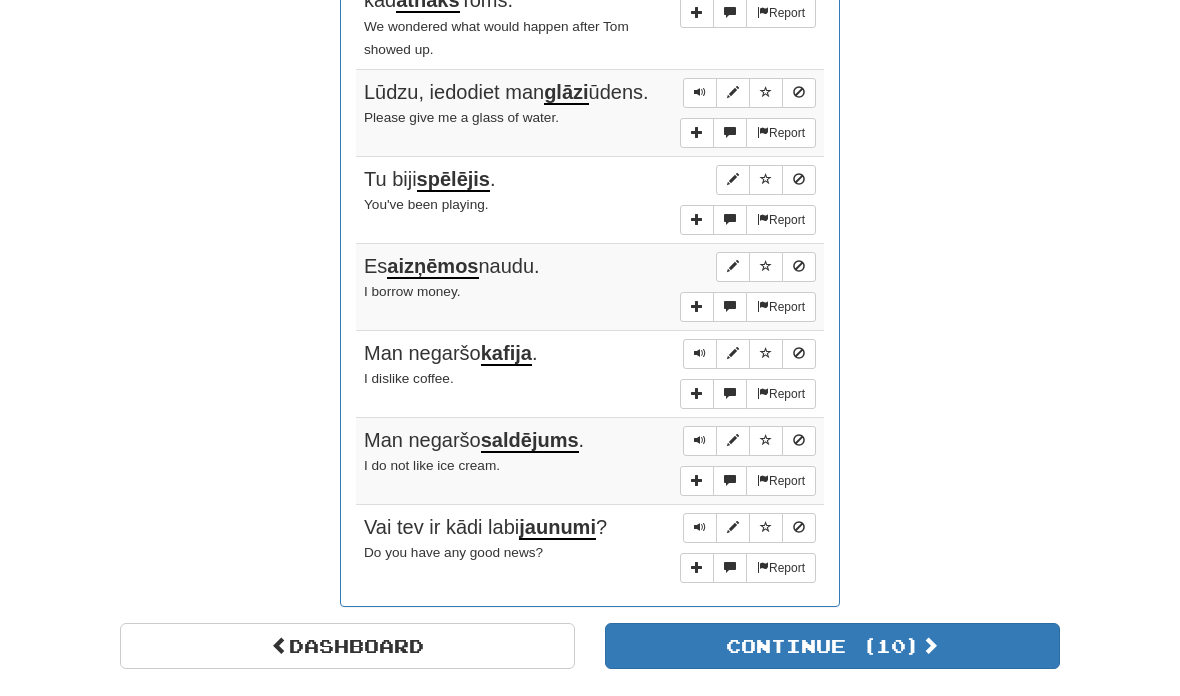click on "Continue ( 10 )" at bounding box center (832, 647) 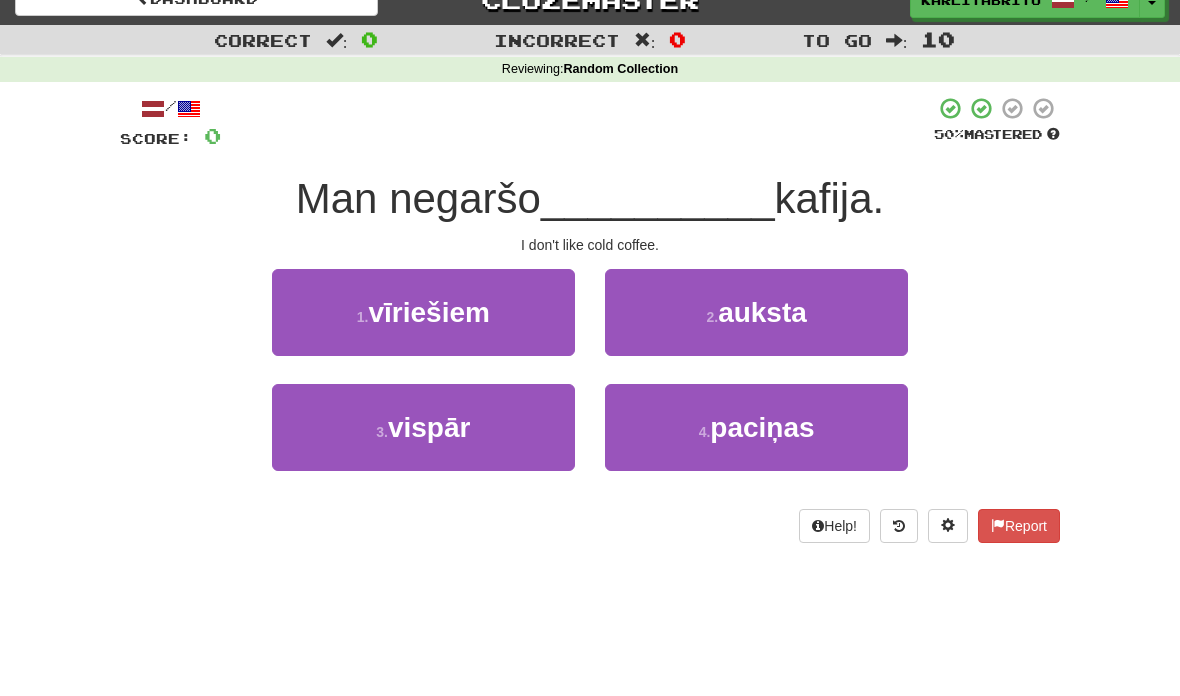 scroll, scrollTop: 0, scrollLeft: 0, axis: both 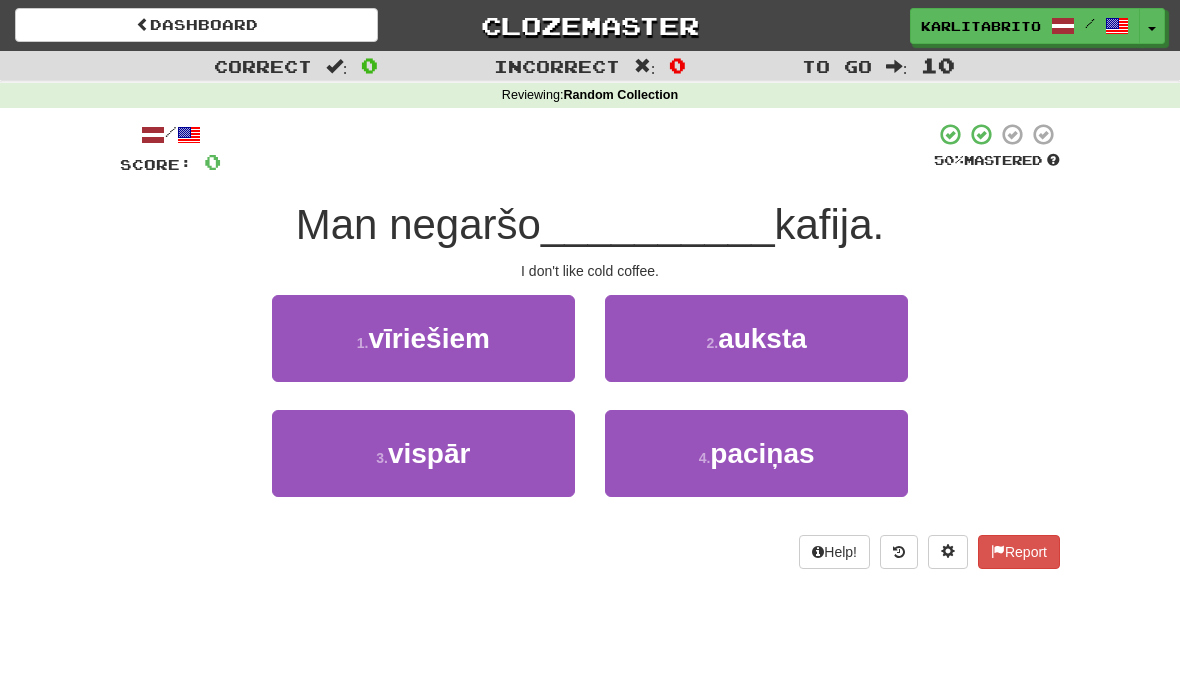 click on "2 .  auksta" at bounding box center [756, 338] 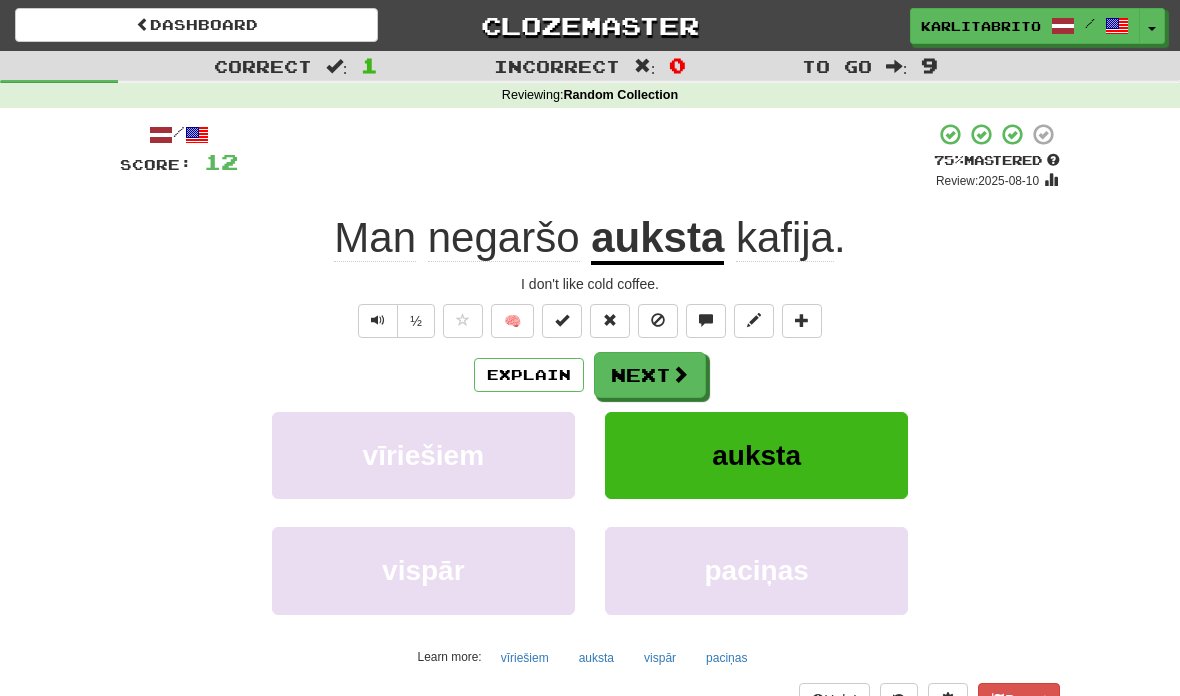 click on "Next" at bounding box center [650, 375] 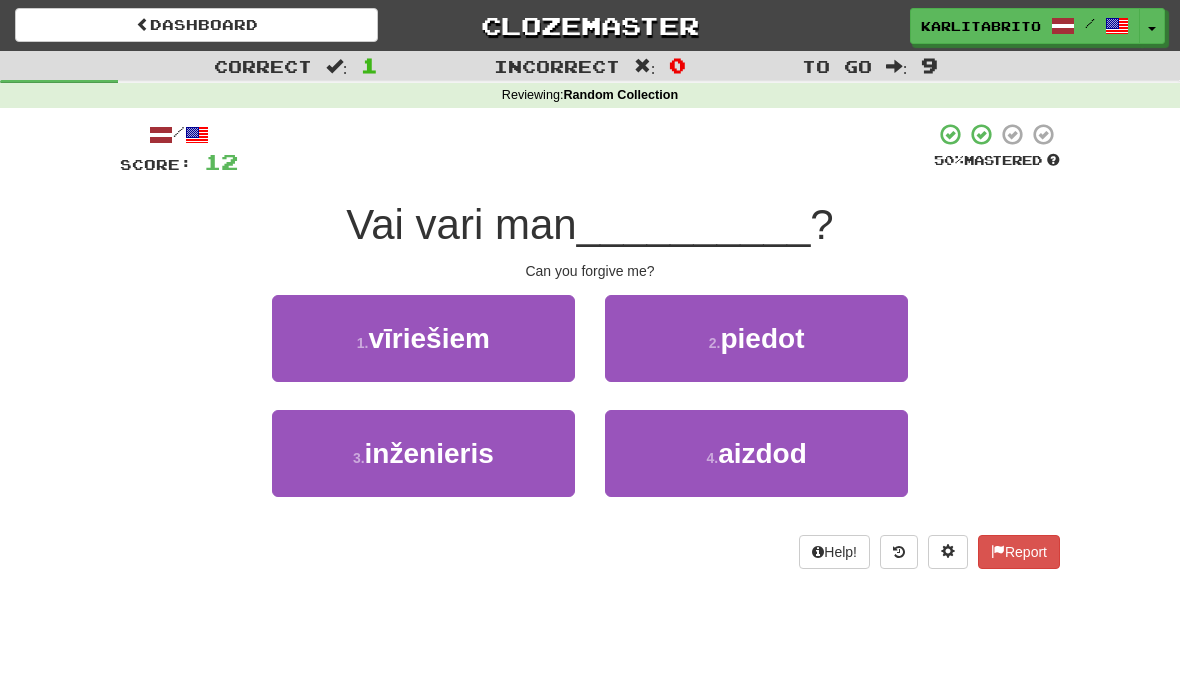 click on "2 .  piedot" at bounding box center [756, 338] 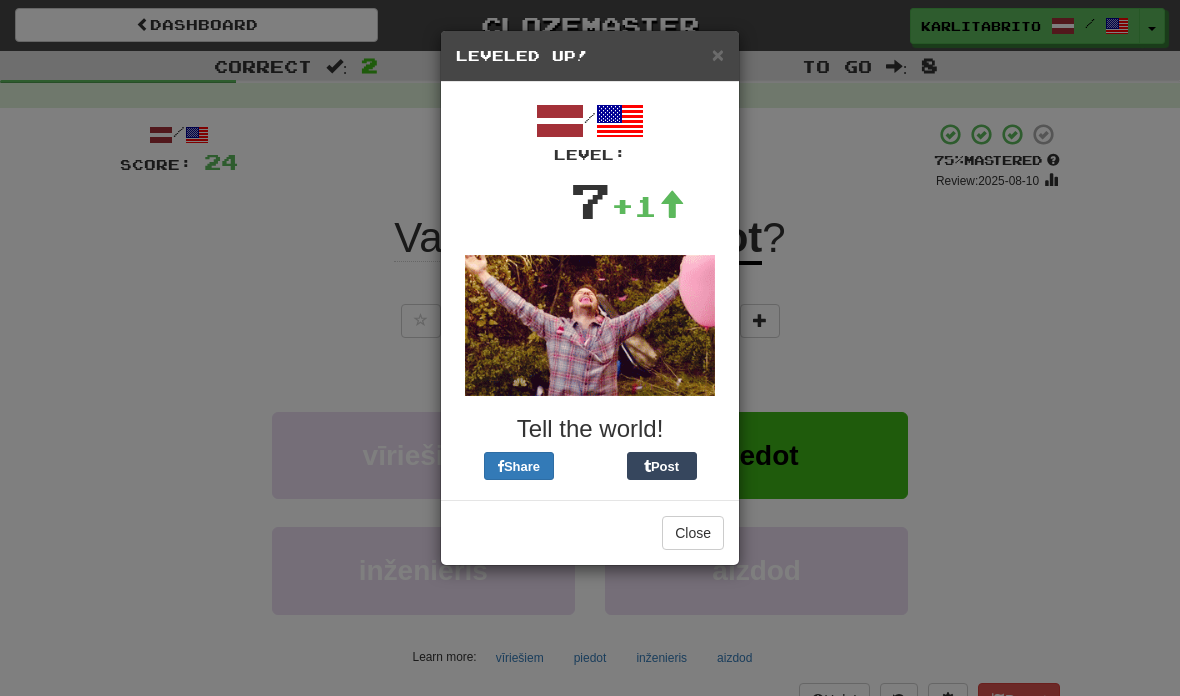 click on "Close" at bounding box center [693, 533] 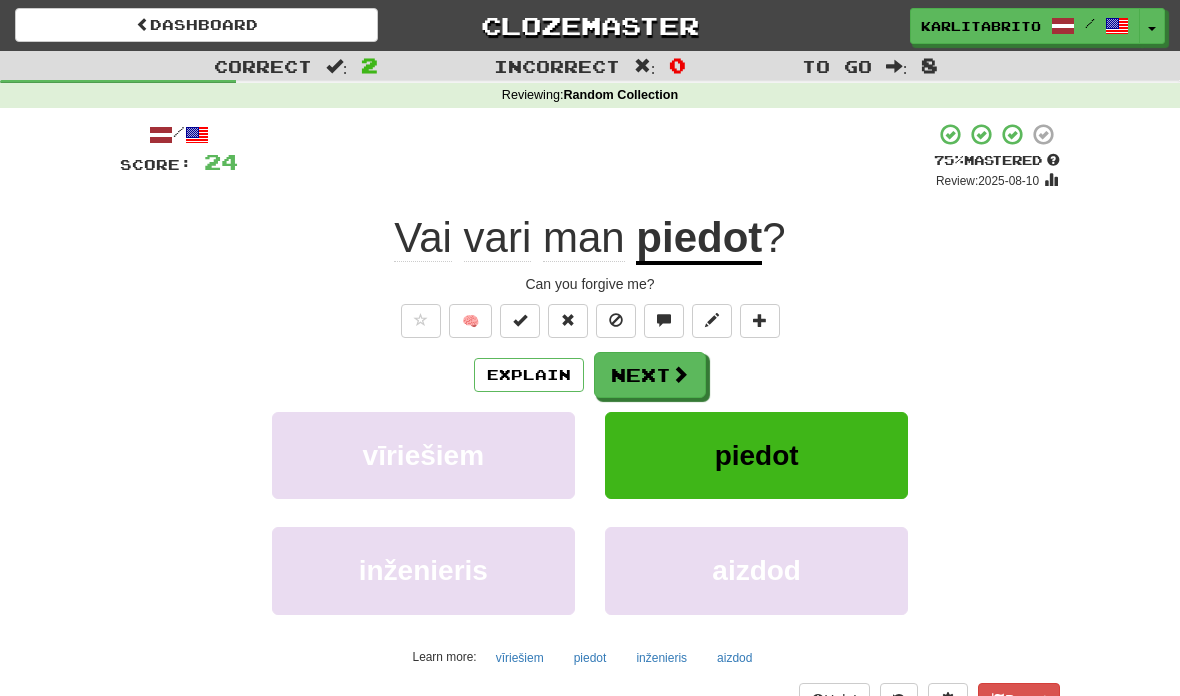 click on "Explain" at bounding box center [529, 375] 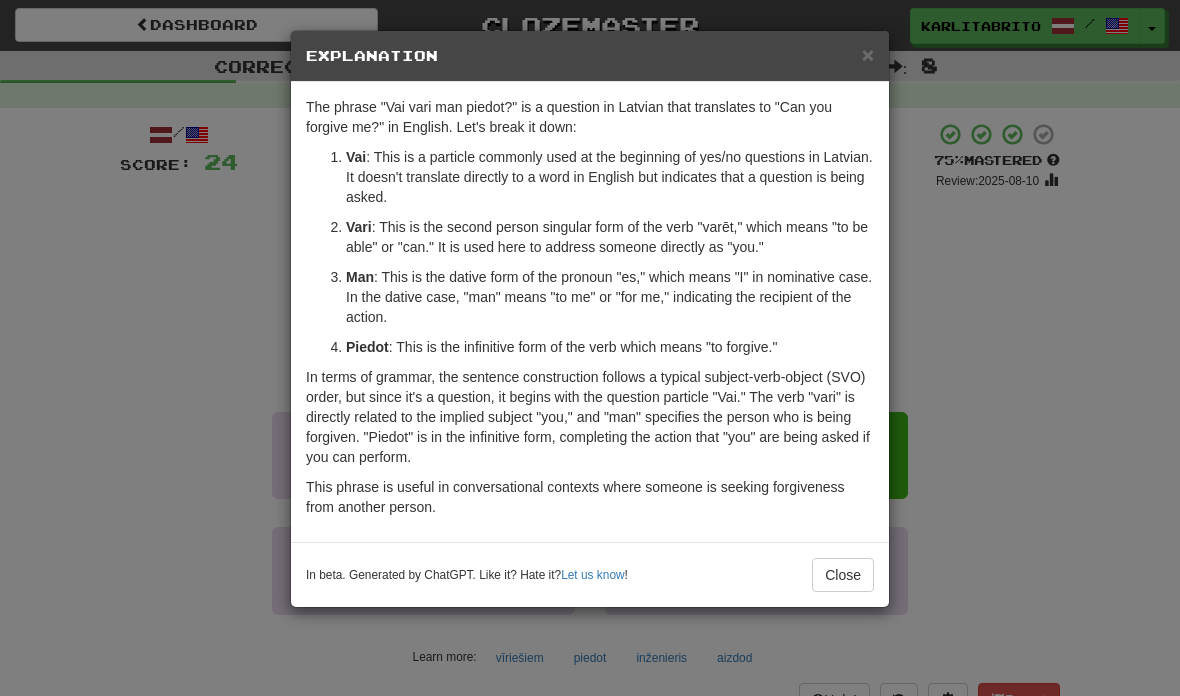 click on "Close" at bounding box center [843, 575] 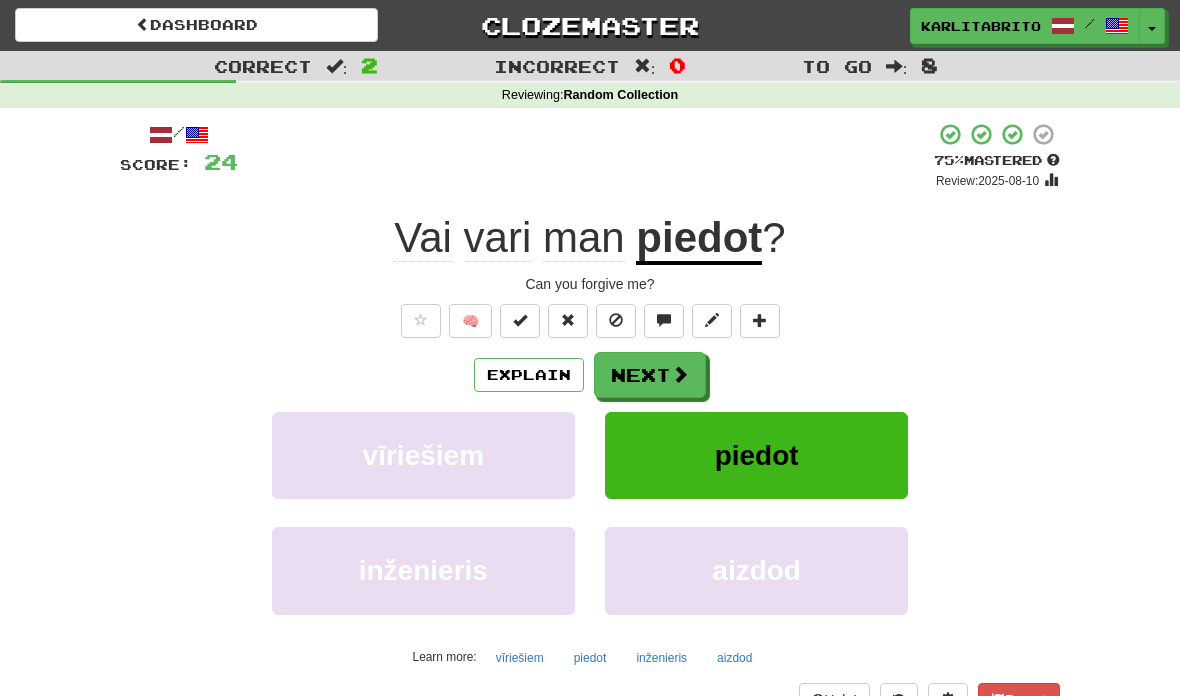 click on "Next" at bounding box center [650, 375] 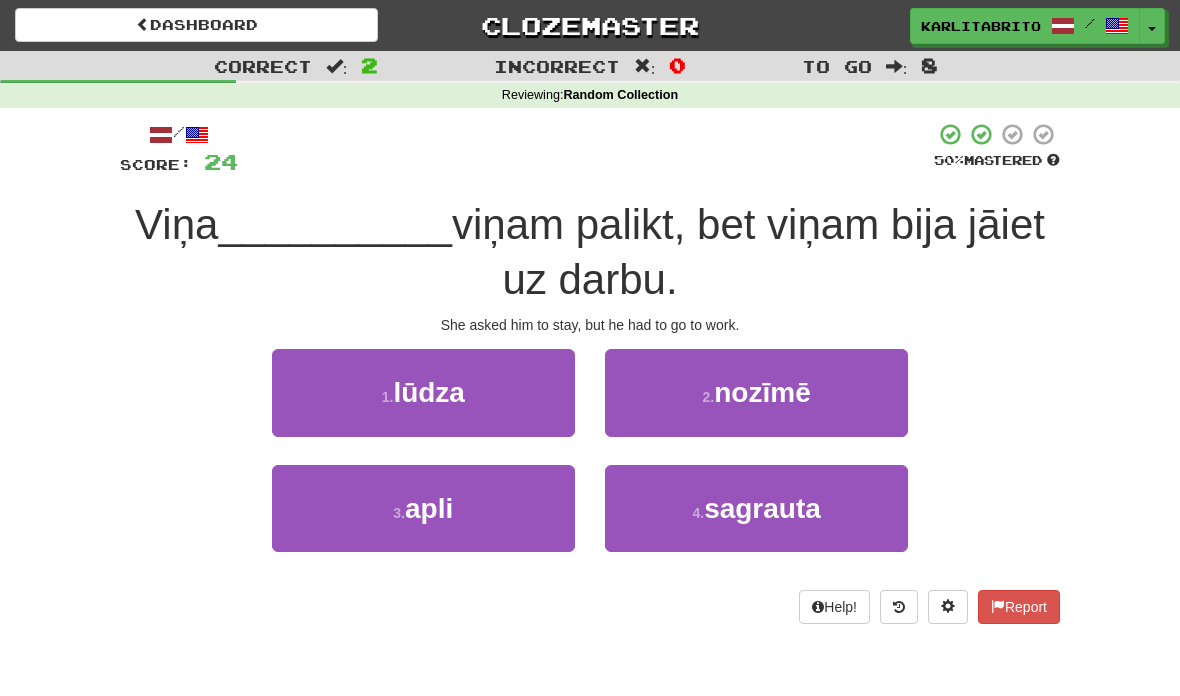 click on "1 .  lūdza" at bounding box center [423, 392] 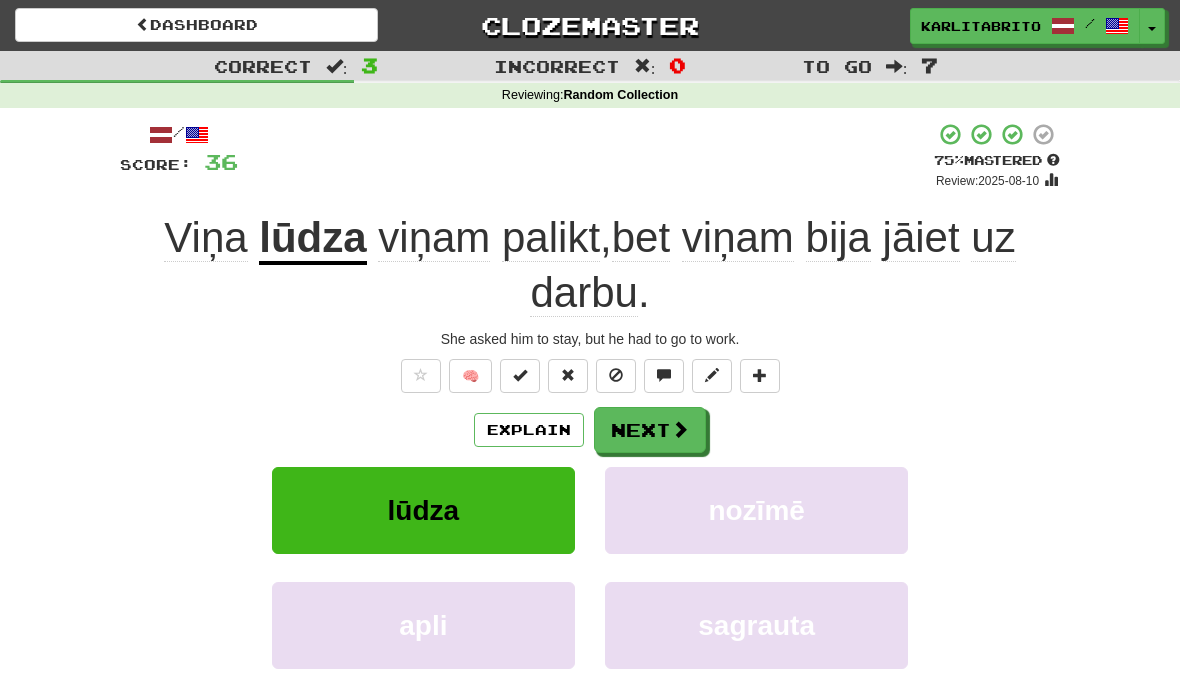 click on "Explain" at bounding box center (529, 430) 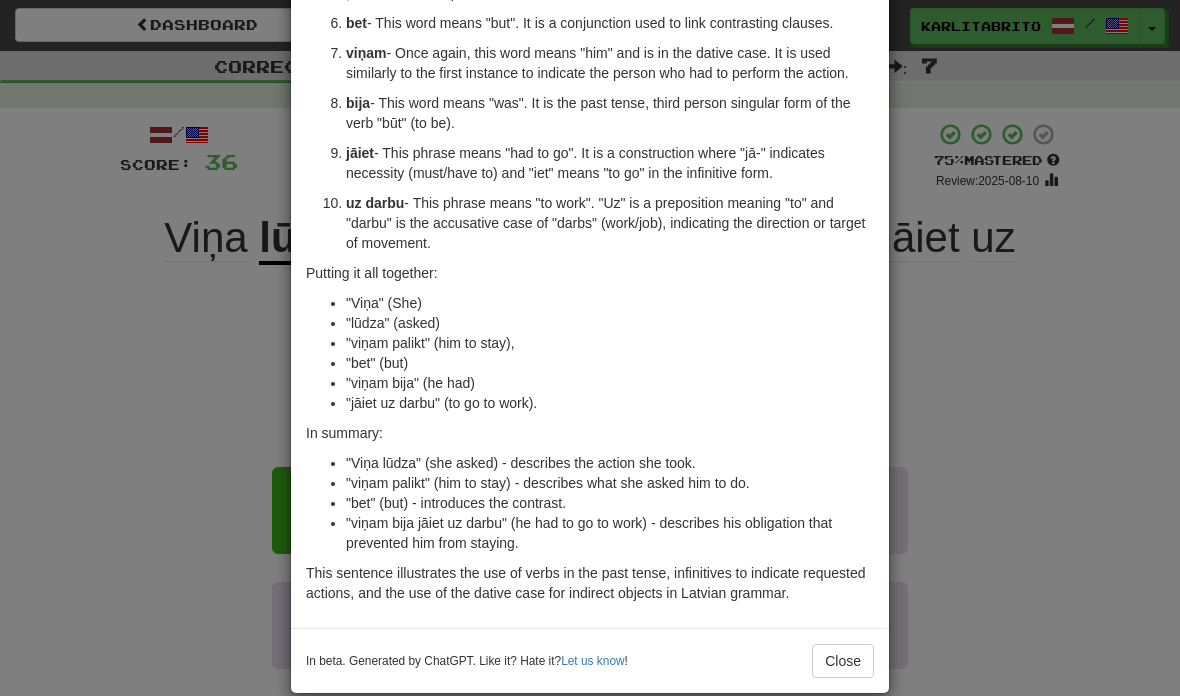 scroll, scrollTop: 386, scrollLeft: 0, axis: vertical 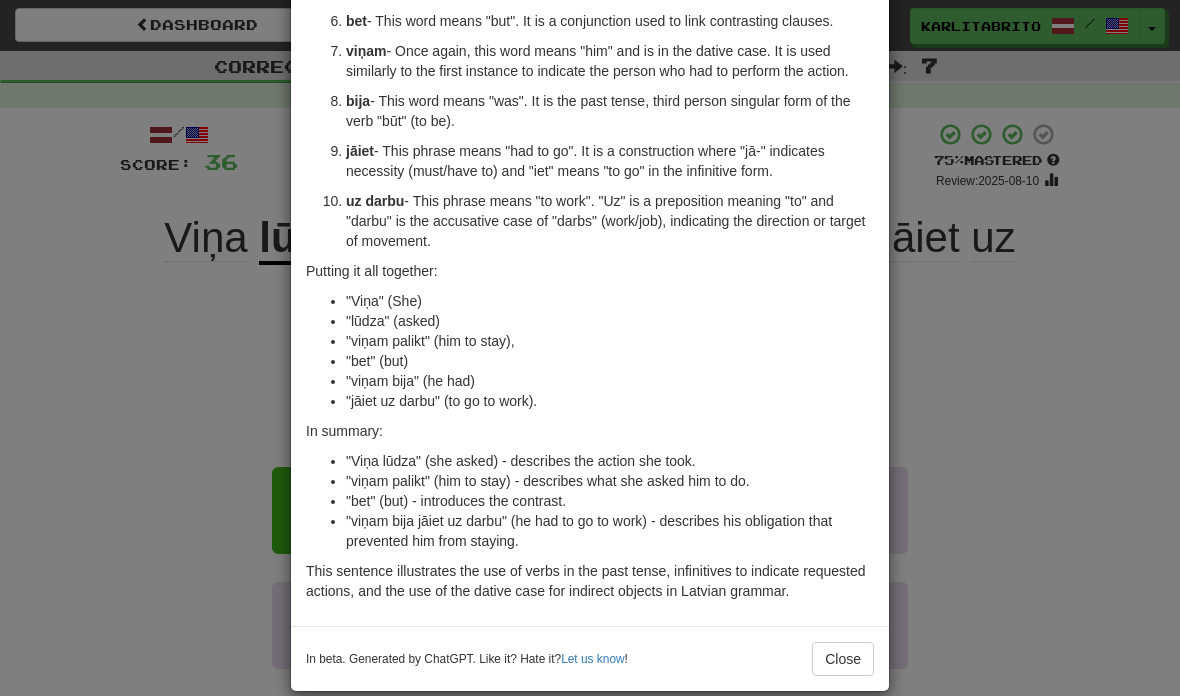 click on "Close" at bounding box center (843, 659) 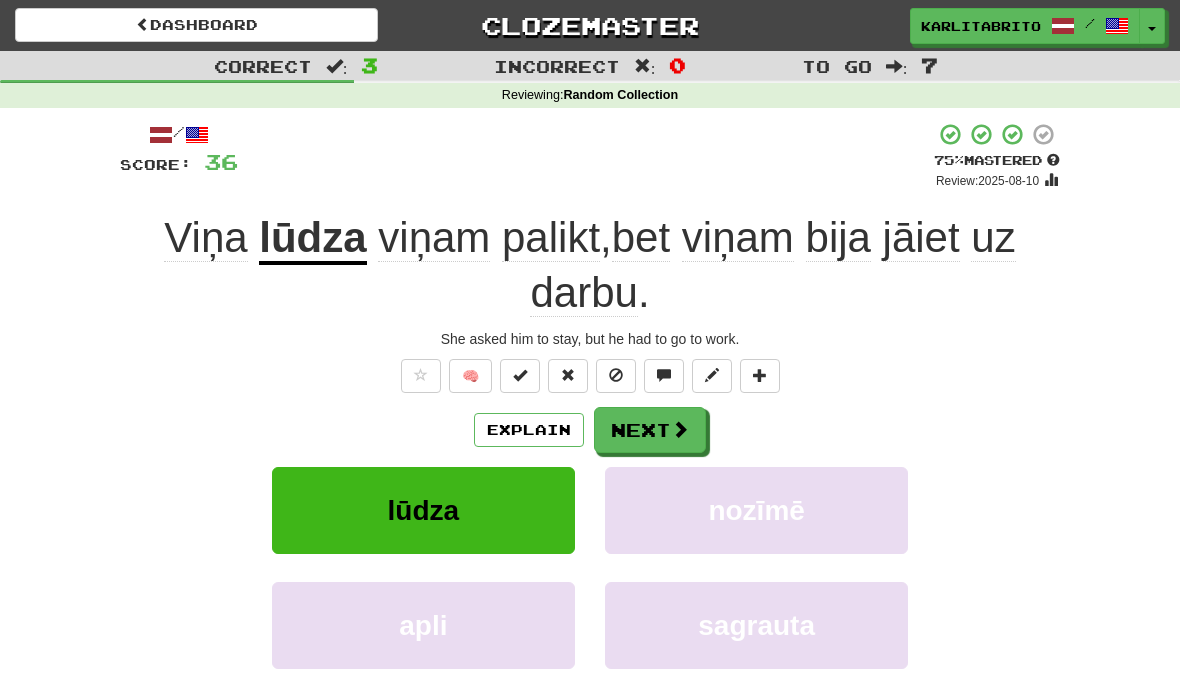click on "Next" at bounding box center [650, 430] 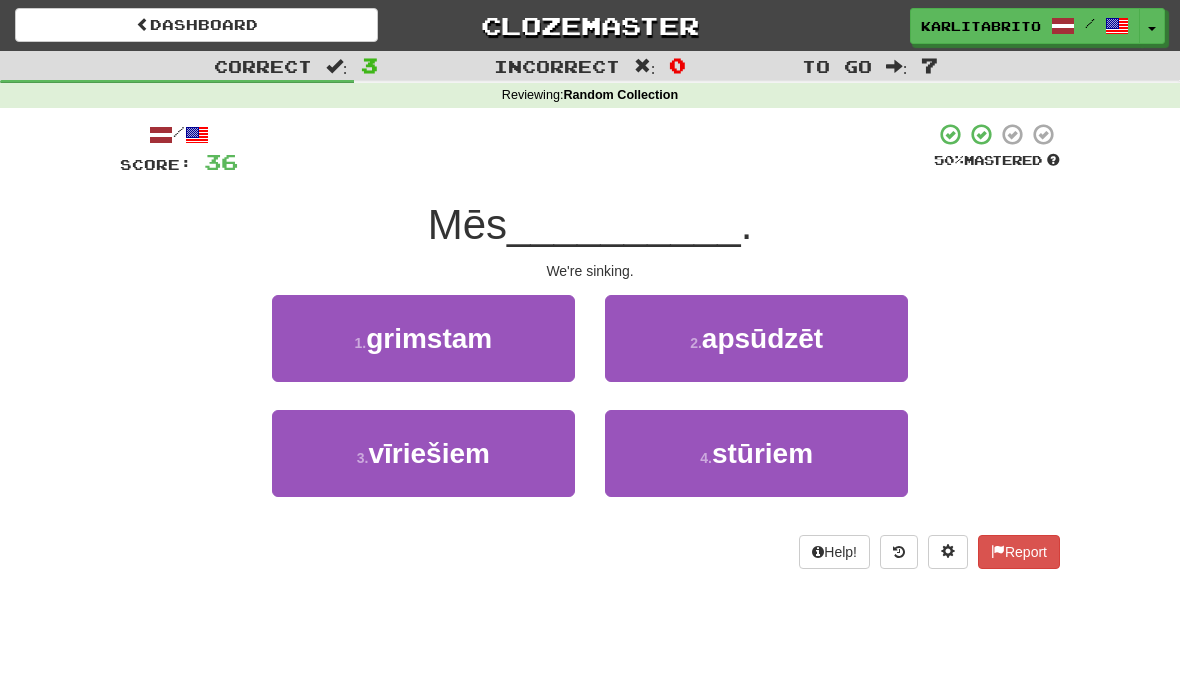 click on "4 .  stūriem" at bounding box center [756, 453] 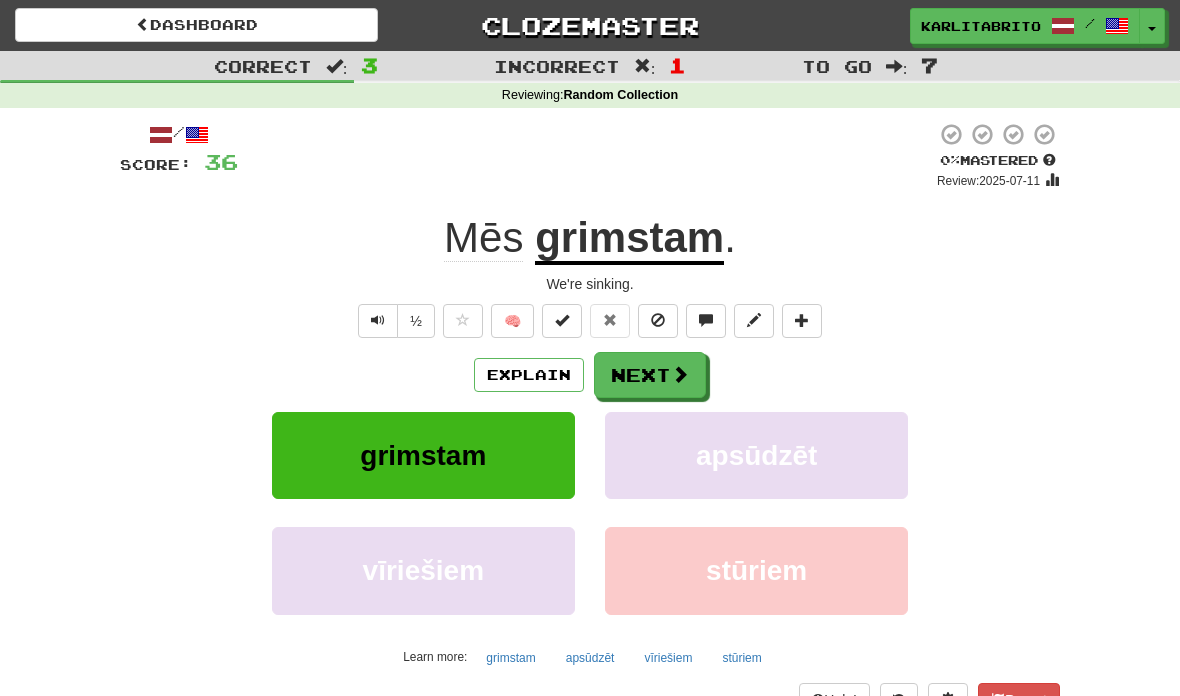 click at bounding box center (378, 321) 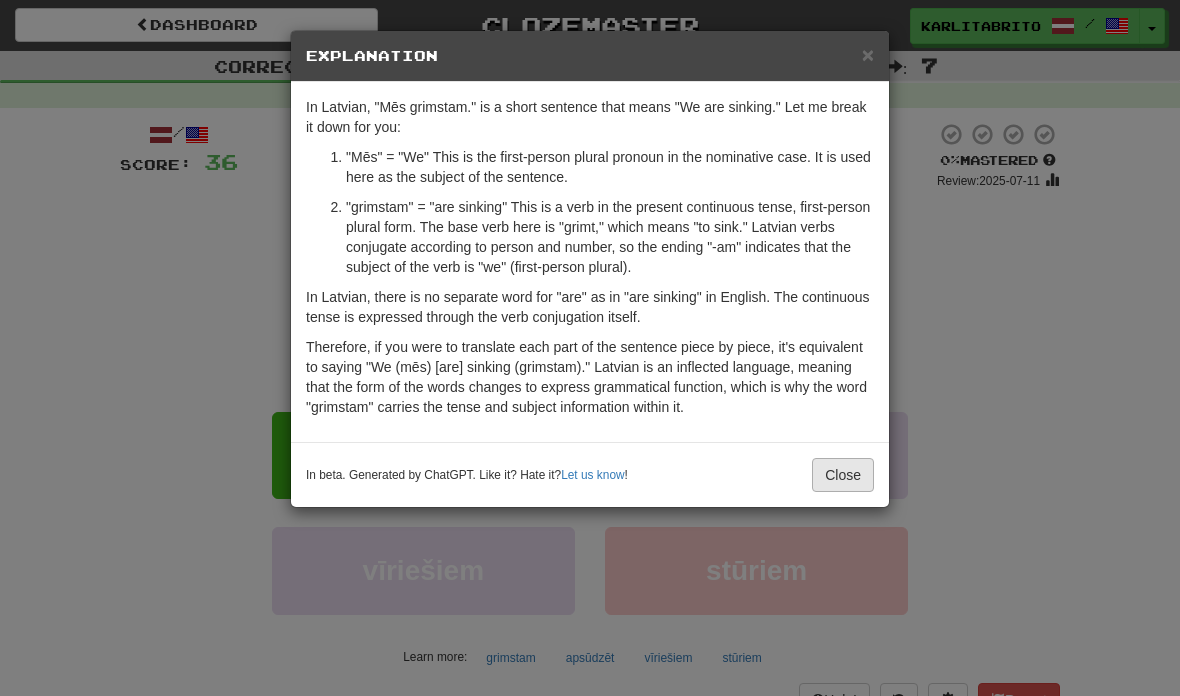 click on "Close" at bounding box center [843, 475] 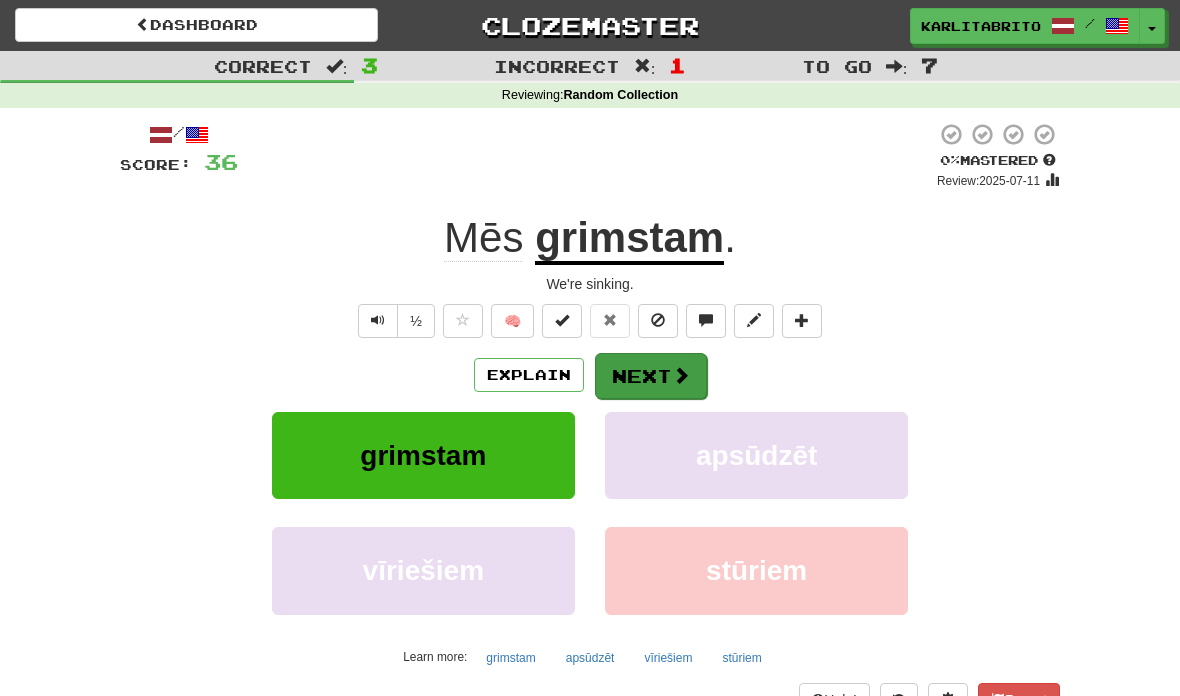 click on "Next" at bounding box center [651, 376] 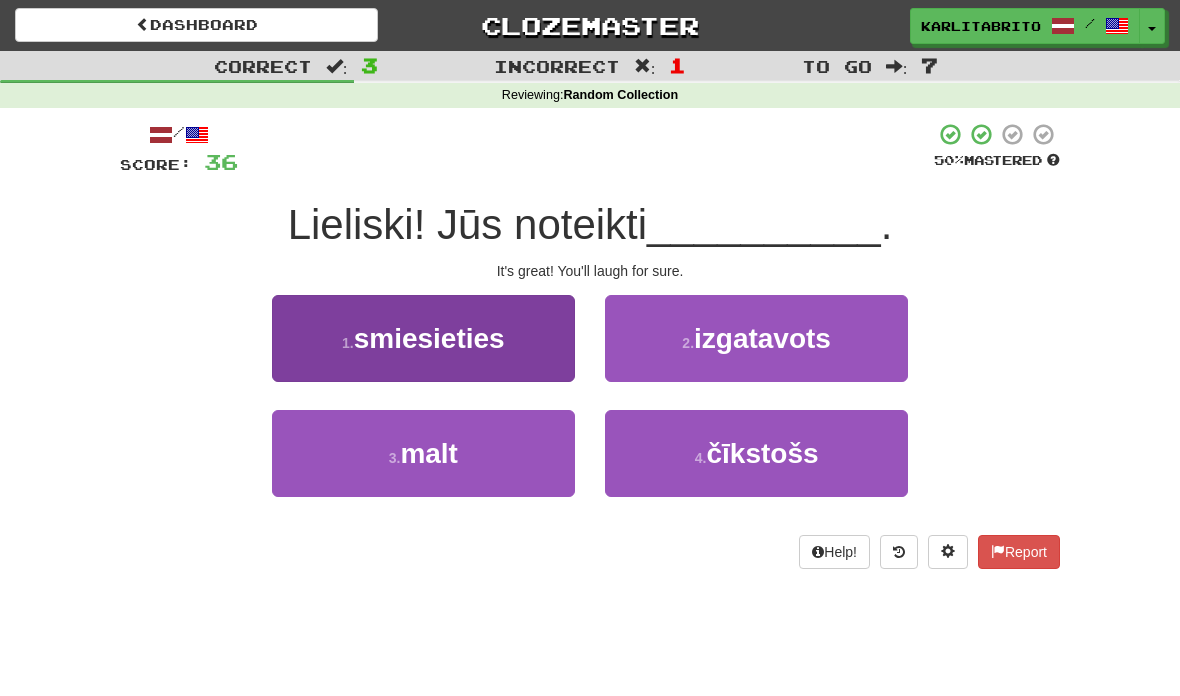 click on "smiesieties" at bounding box center [429, 338] 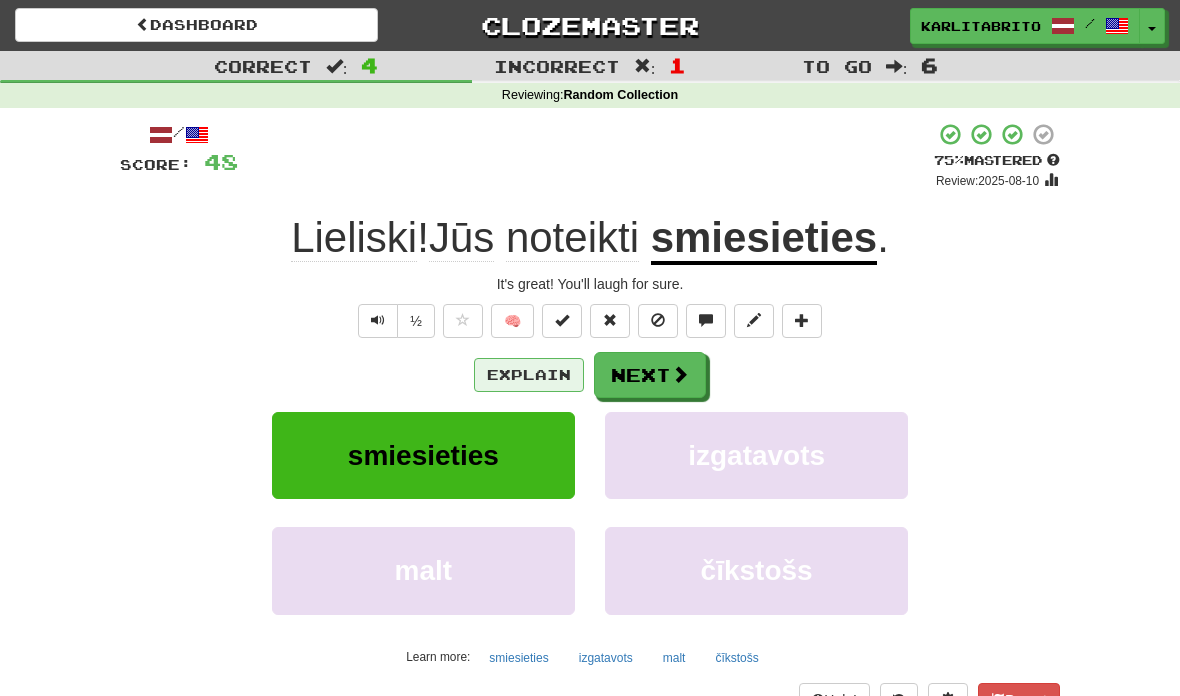 click on "Explain" at bounding box center (529, 375) 